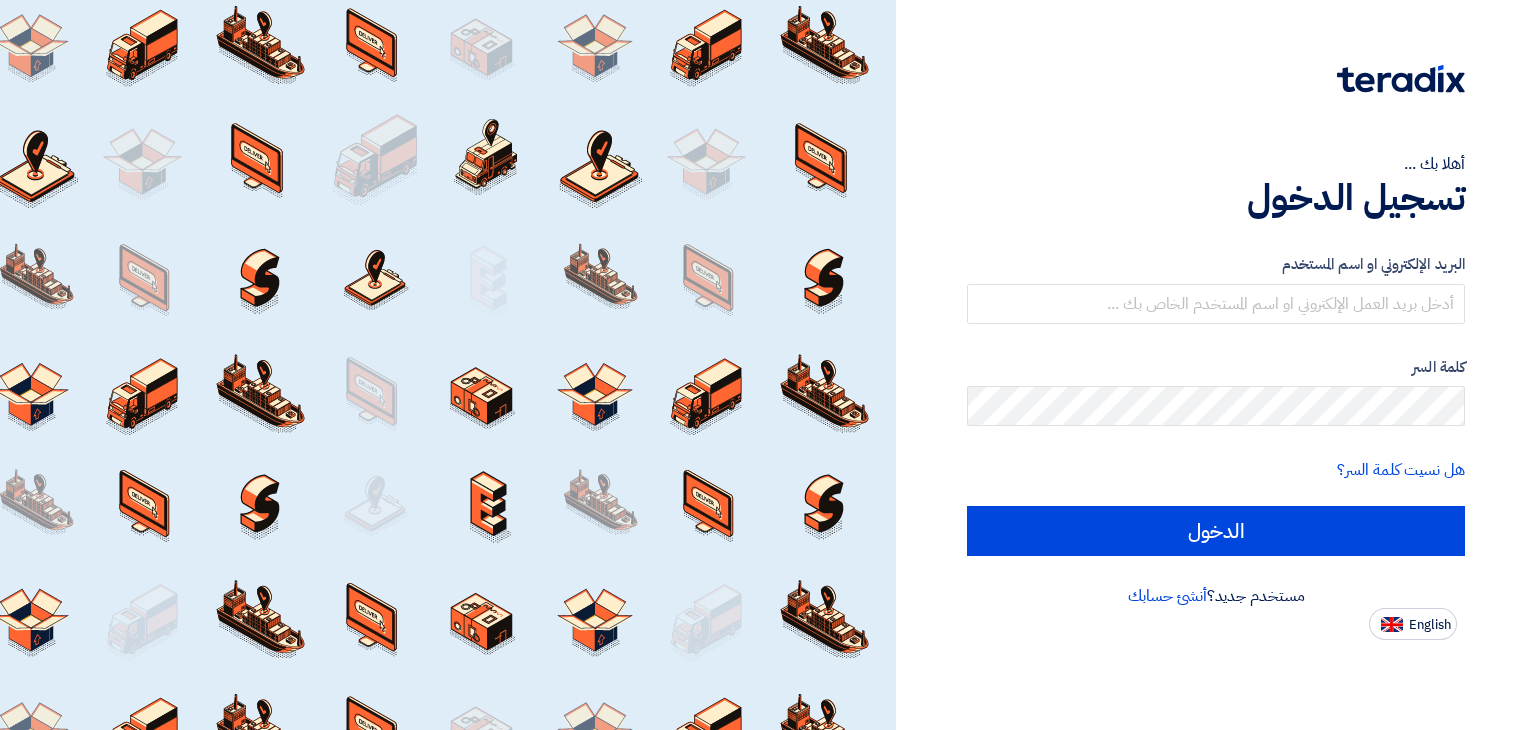 scroll, scrollTop: 0, scrollLeft: 0, axis: both 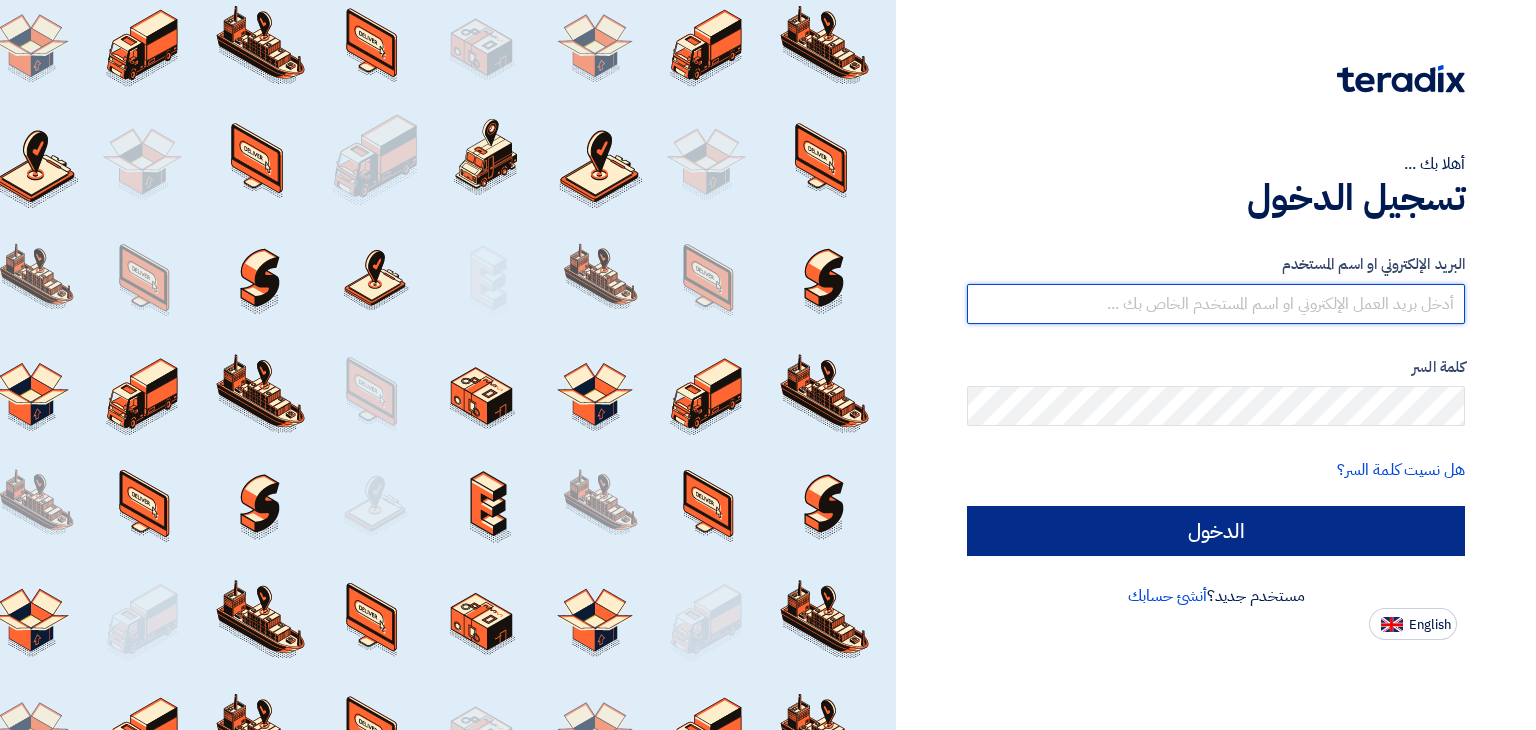 type on "[EMAIL]" 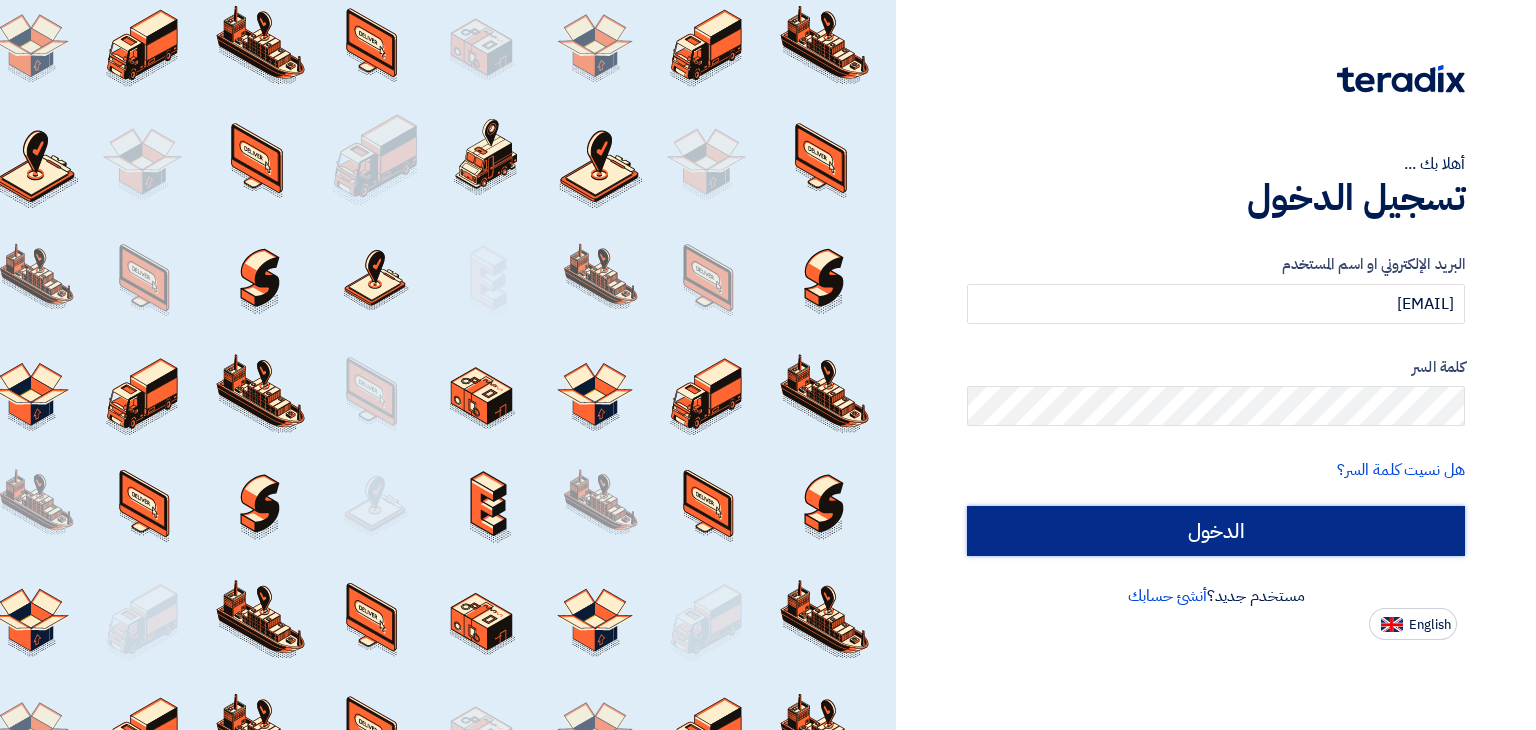 click on "الدخول" 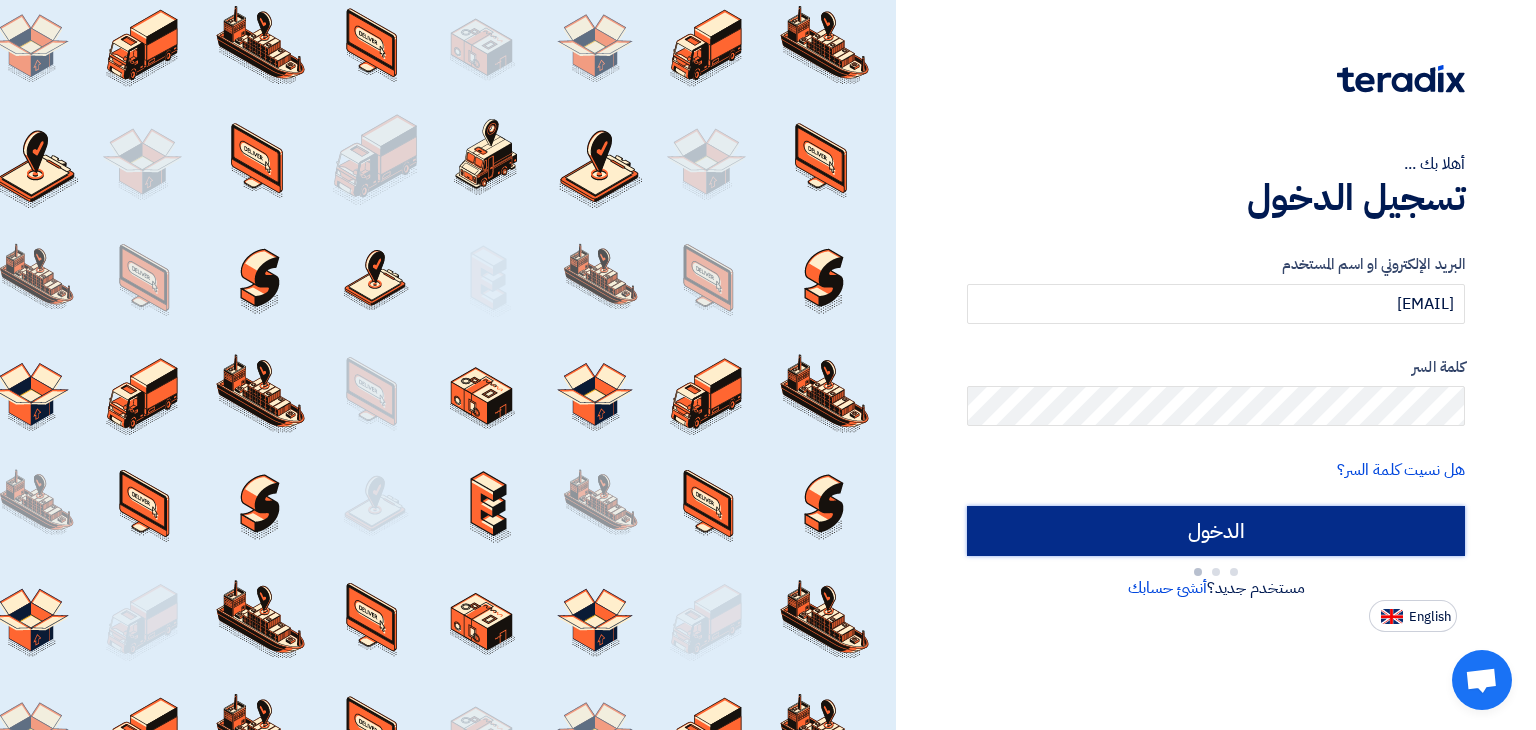 type on "Sign in" 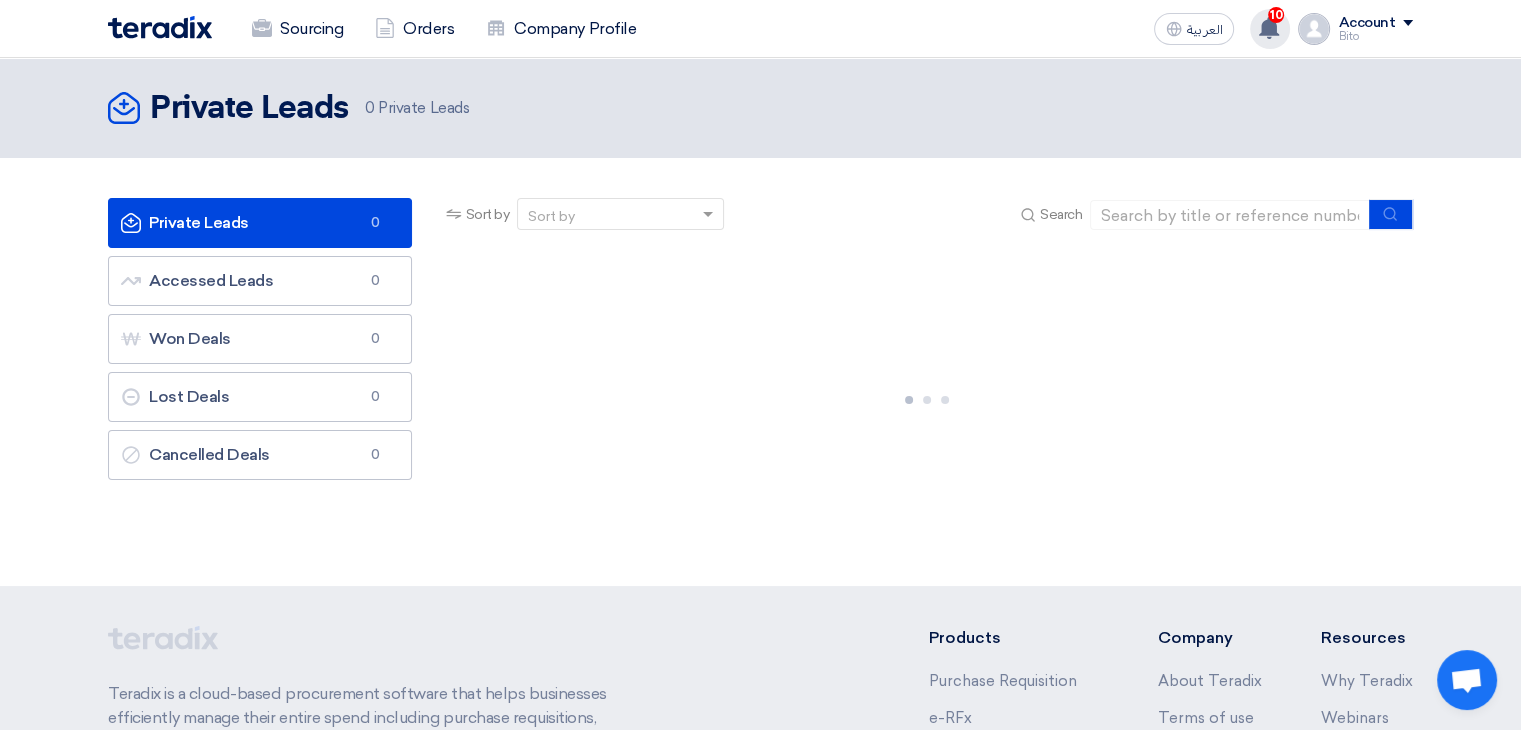 click 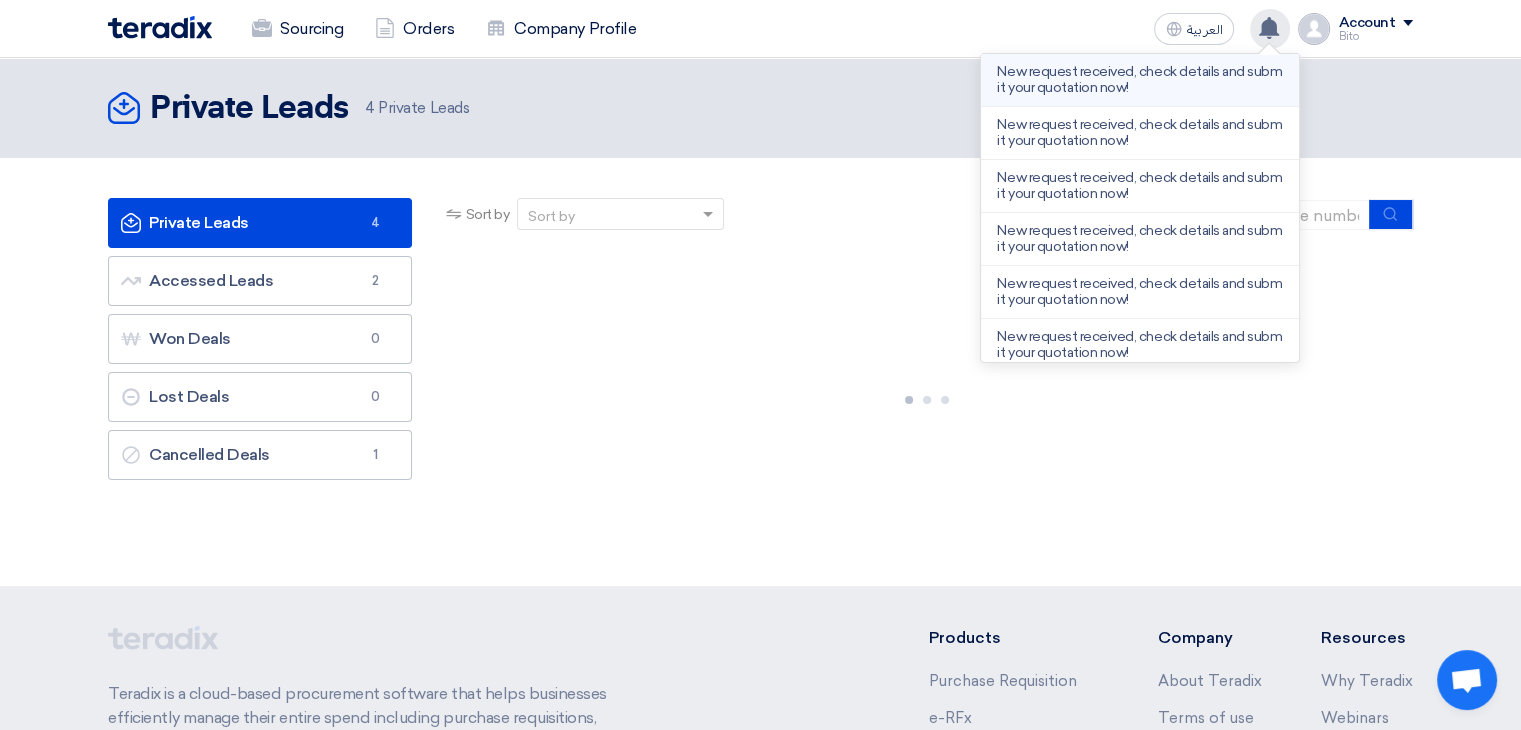 click on "New request received, check details and submit your quotation now!" 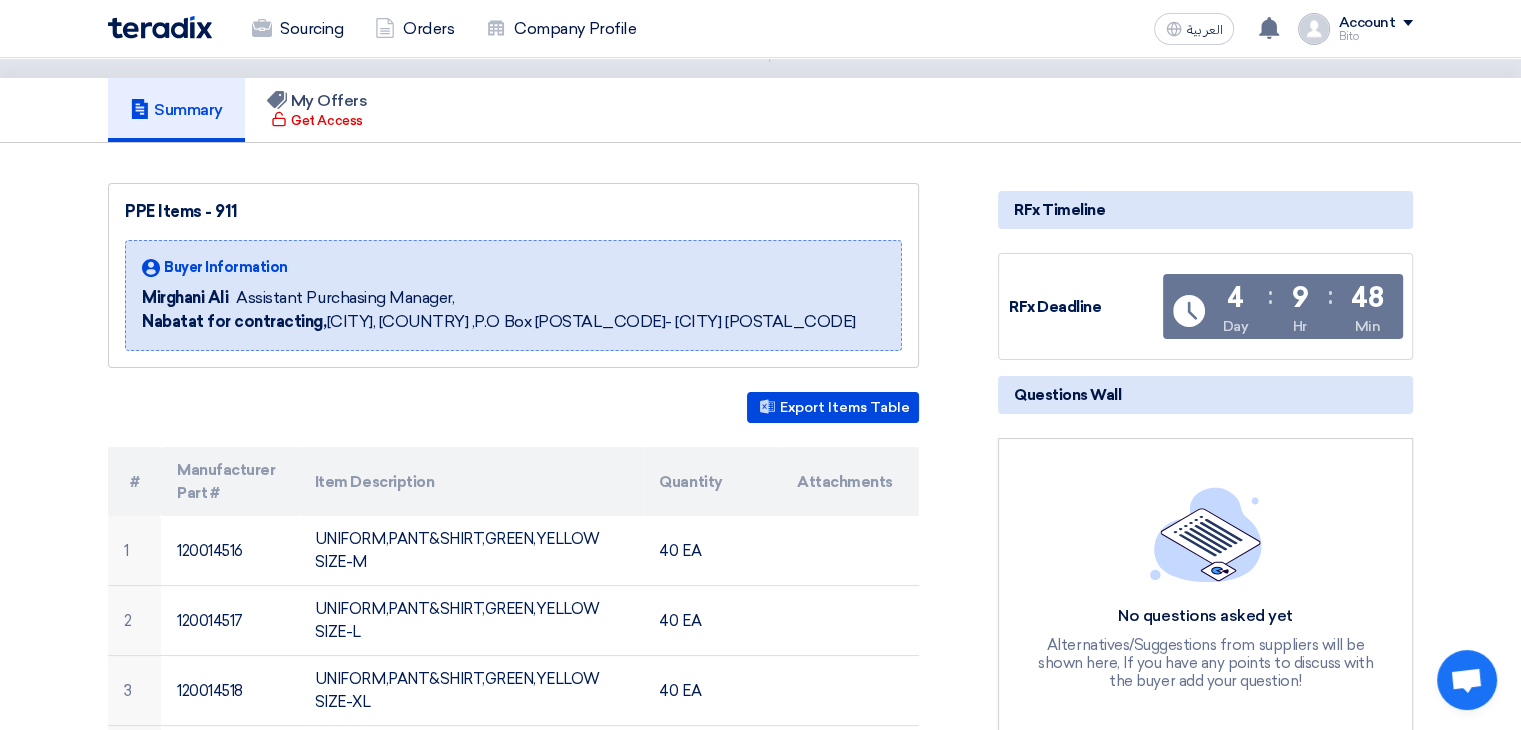 scroll, scrollTop: 300, scrollLeft: 0, axis: vertical 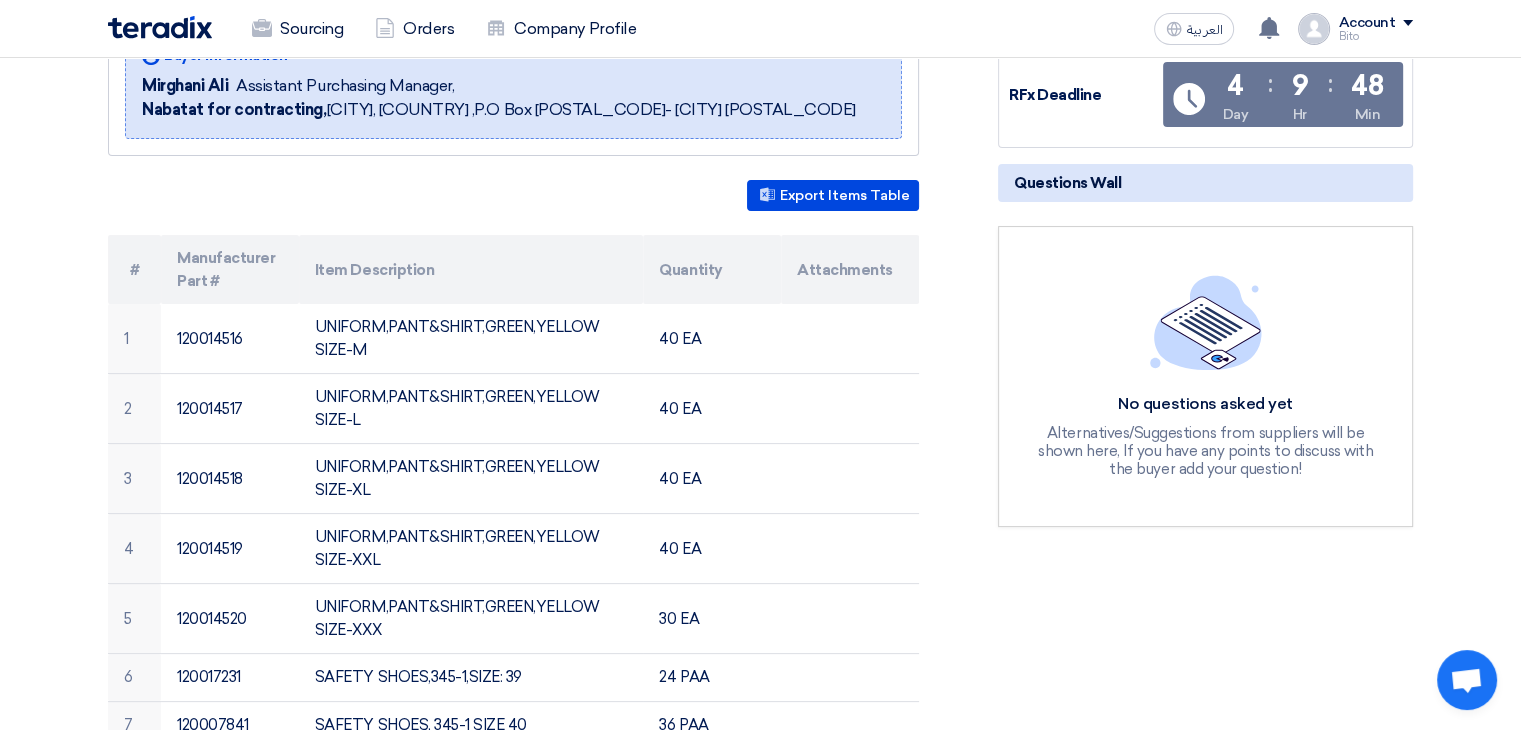 click on "No questions asked yet
Alternatives/Suggestions from suppliers will be shown here, If you have any points to discuss with the buyer add your question!" 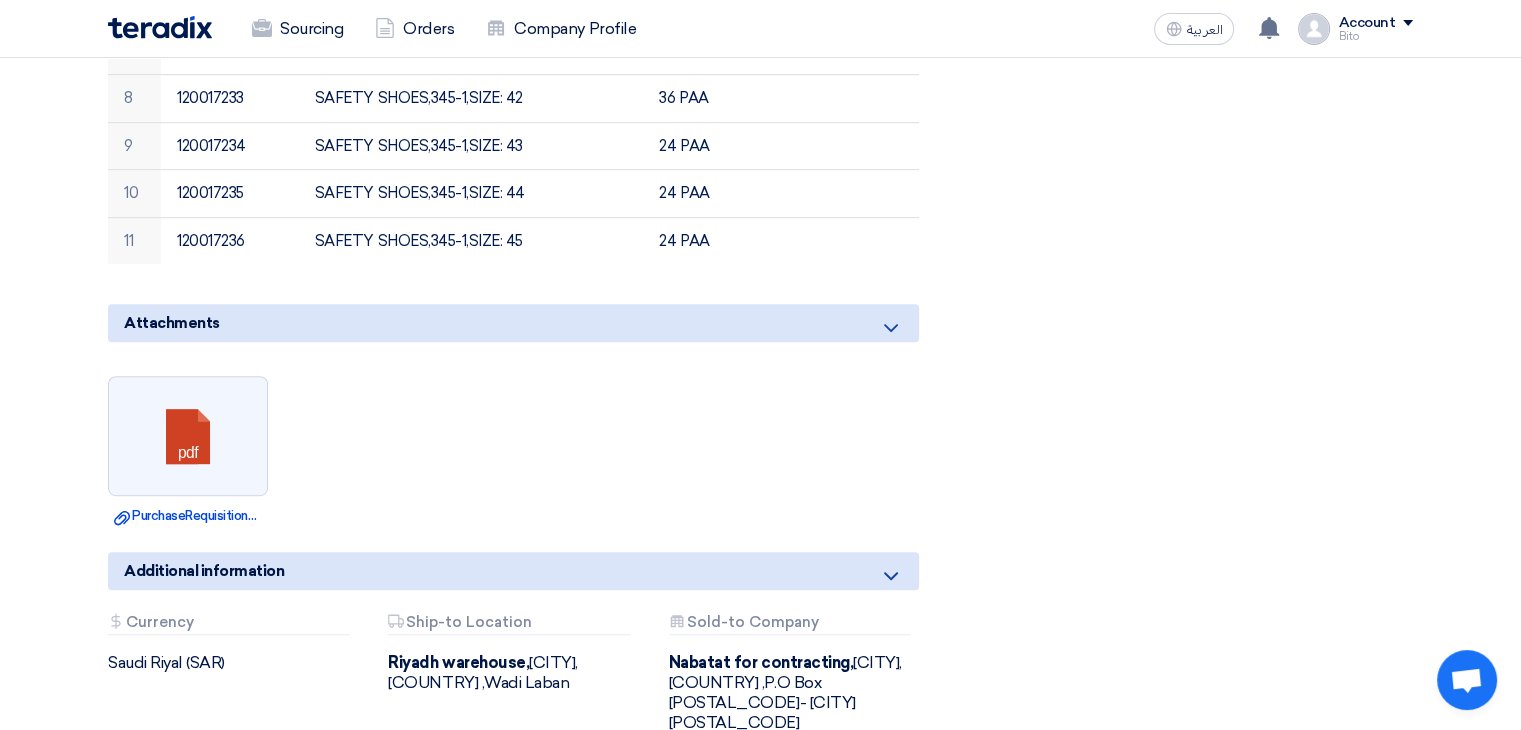 scroll, scrollTop: 1200, scrollLeft: 0, axis: vertical 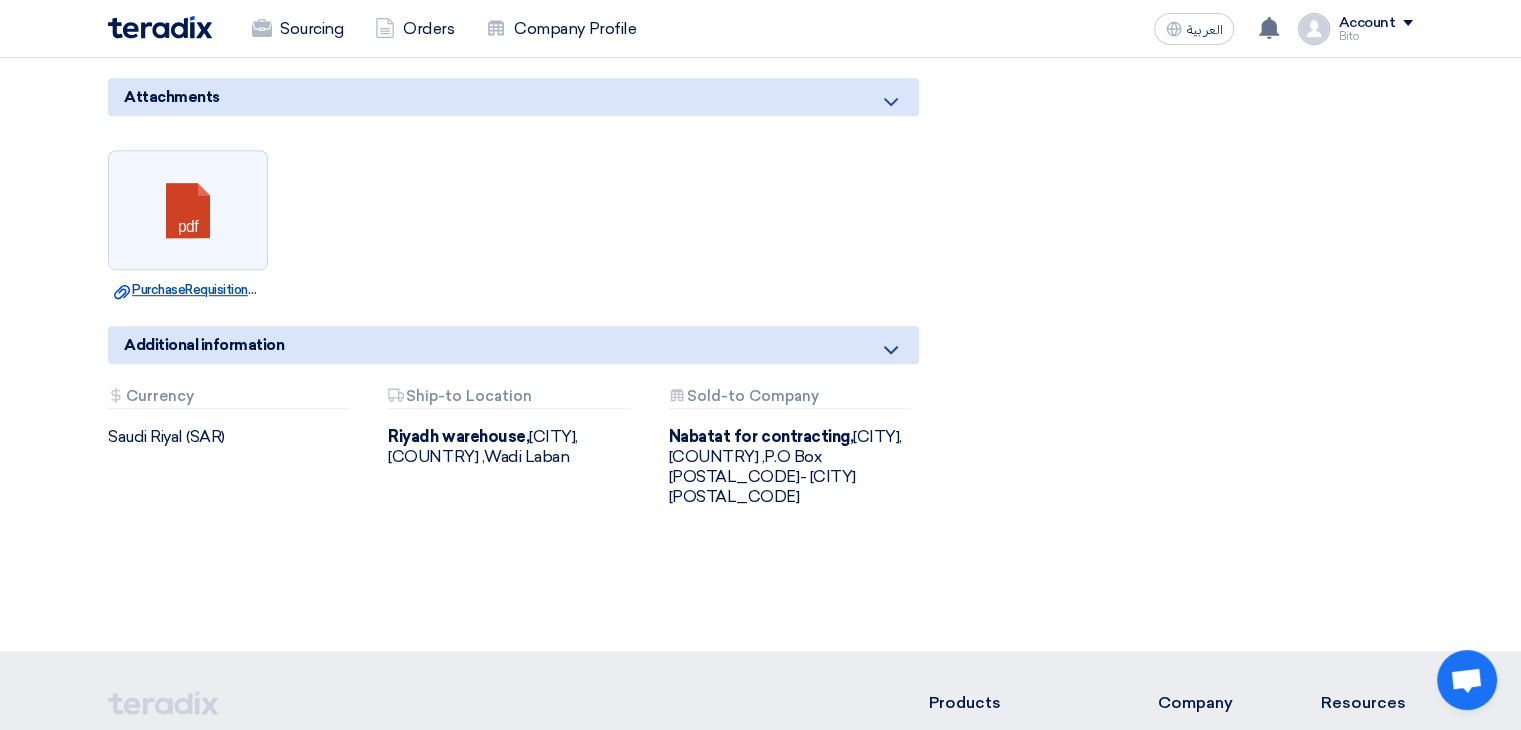 click on "Download file
PurchaseRequisitionorganizedX.pdf" at bounding box center (188, 290) 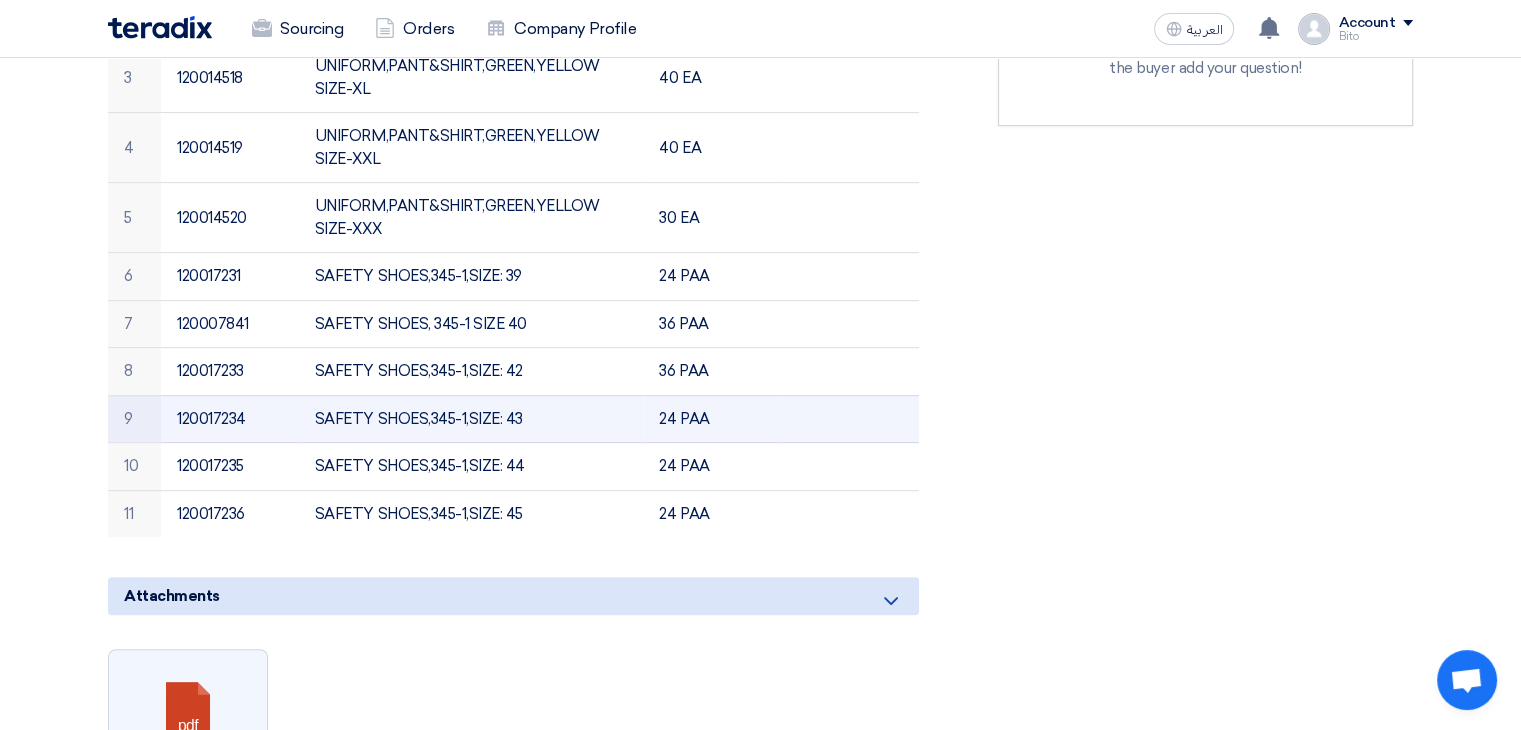 scroll, scrollTop: 700, scrollLeft: 0, axis: vertical 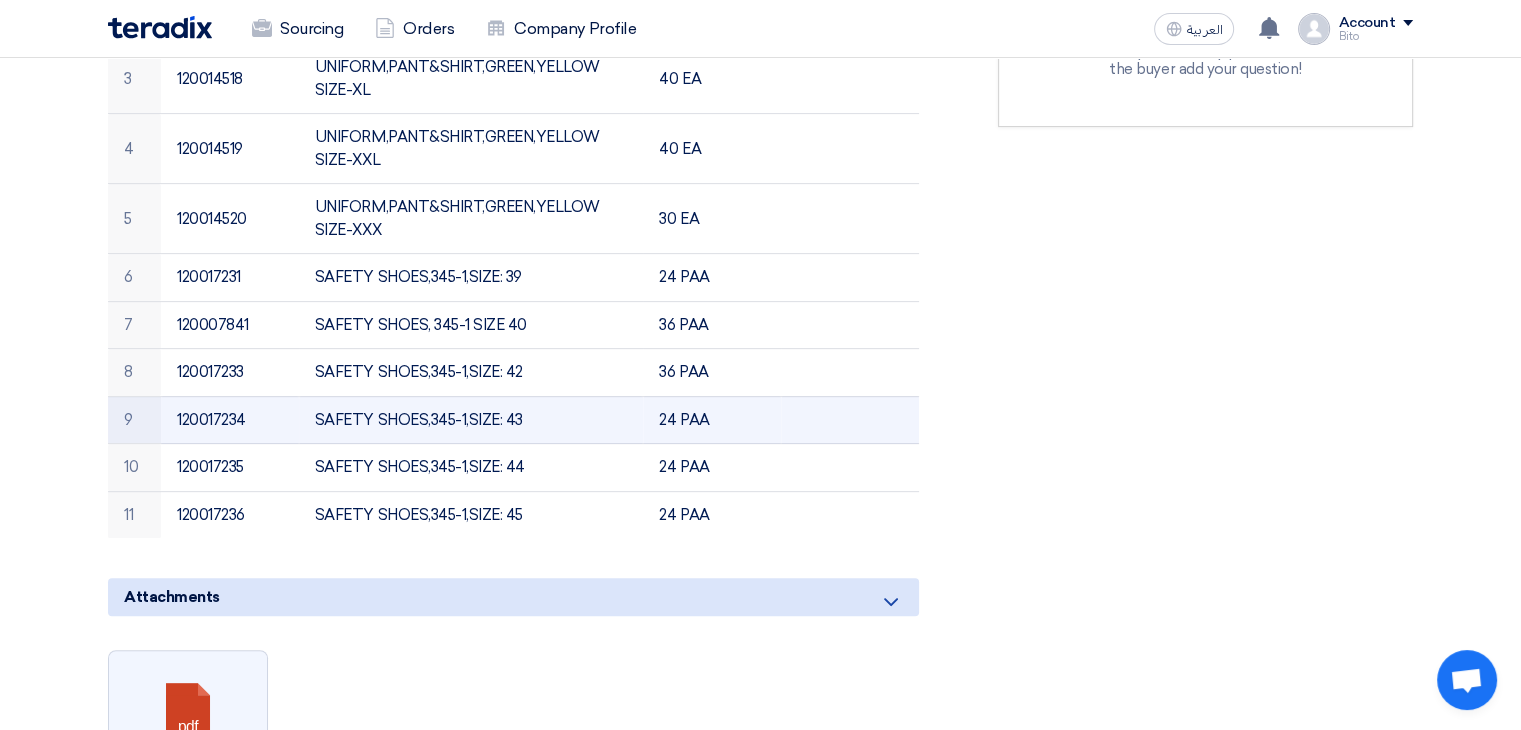 click on "SAFETY SHOES,345-1,SIZE: 43" 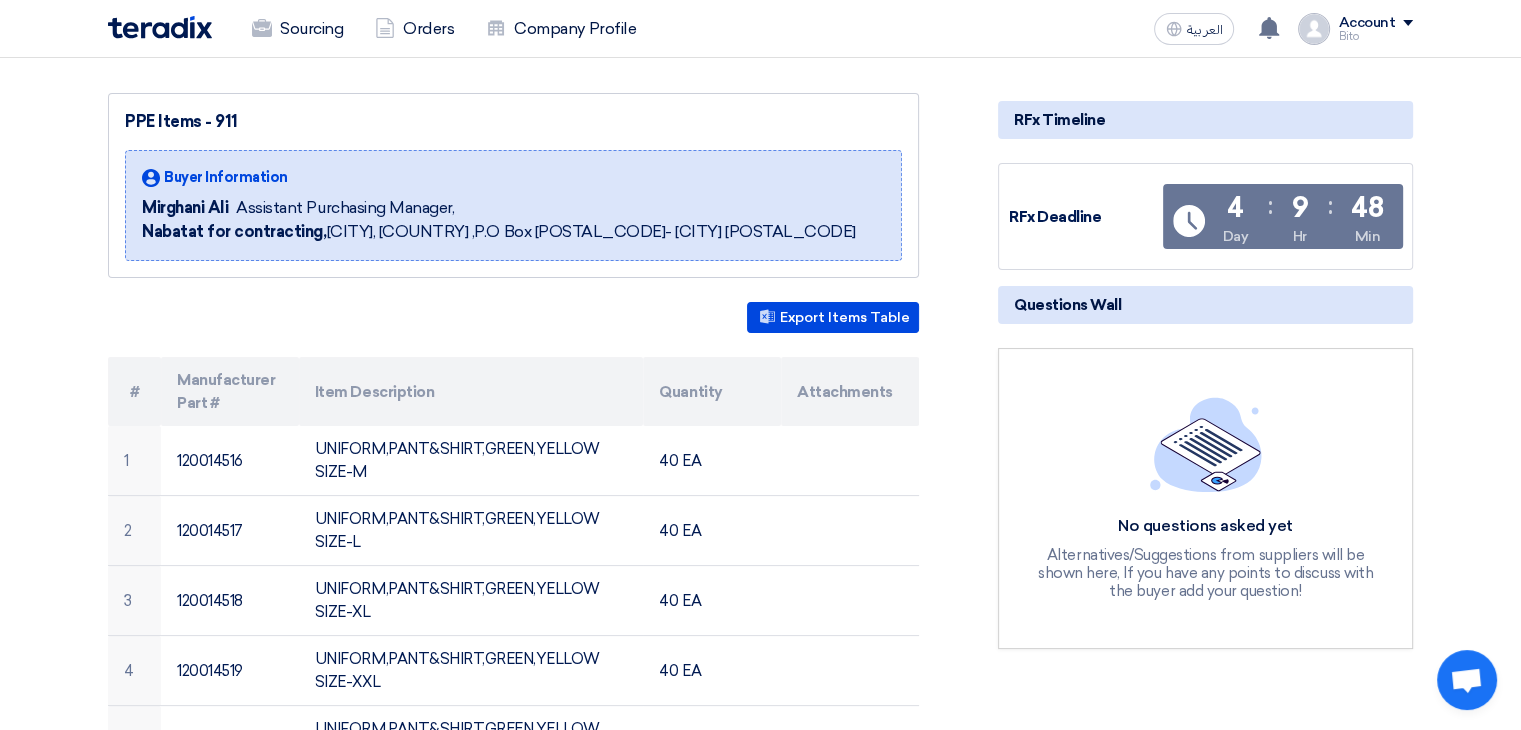 scroll, scrollTop: 200, scrollLeft: 0, axis: vertical 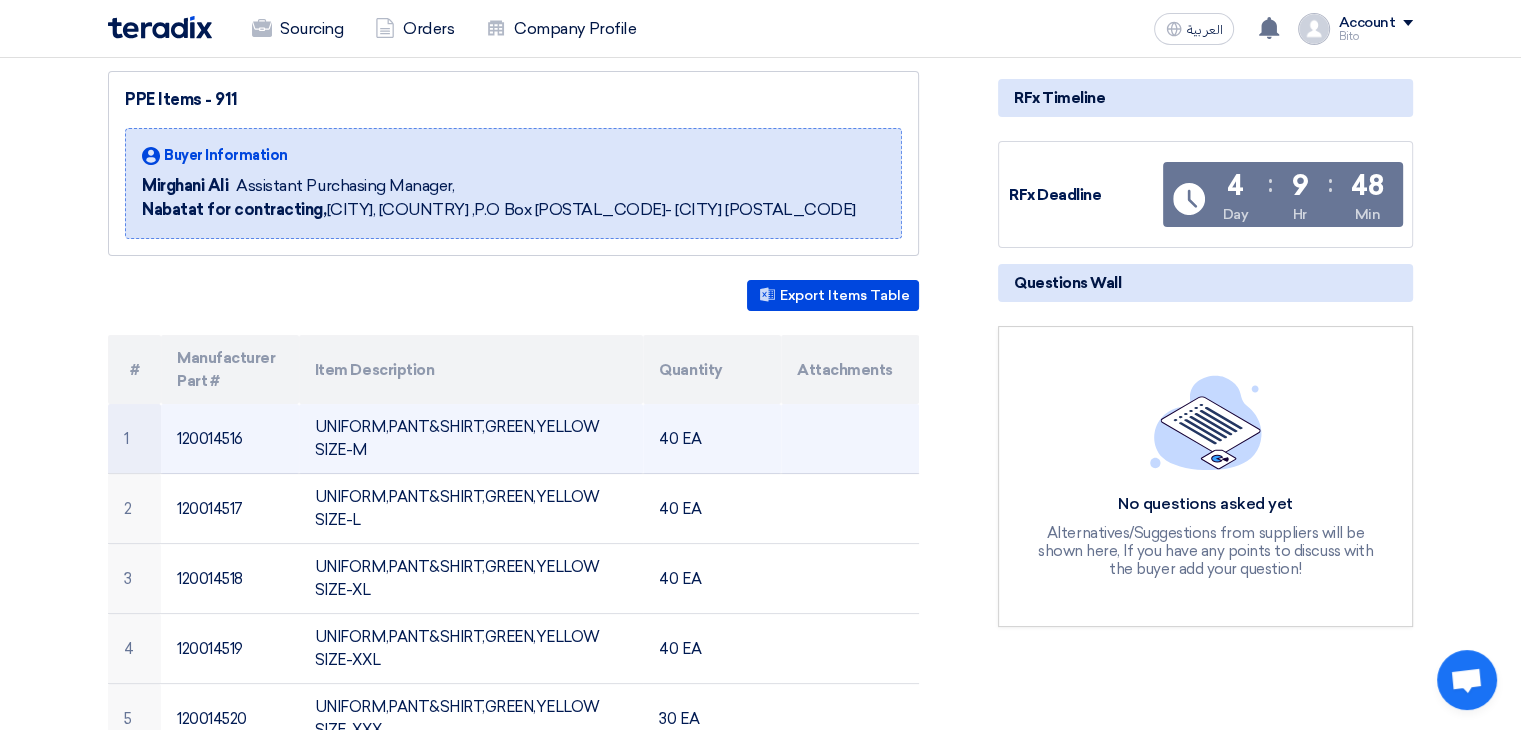click on "UNIFORM,PANT&SHIRT,GREEN,YELLOW SIZE-M" 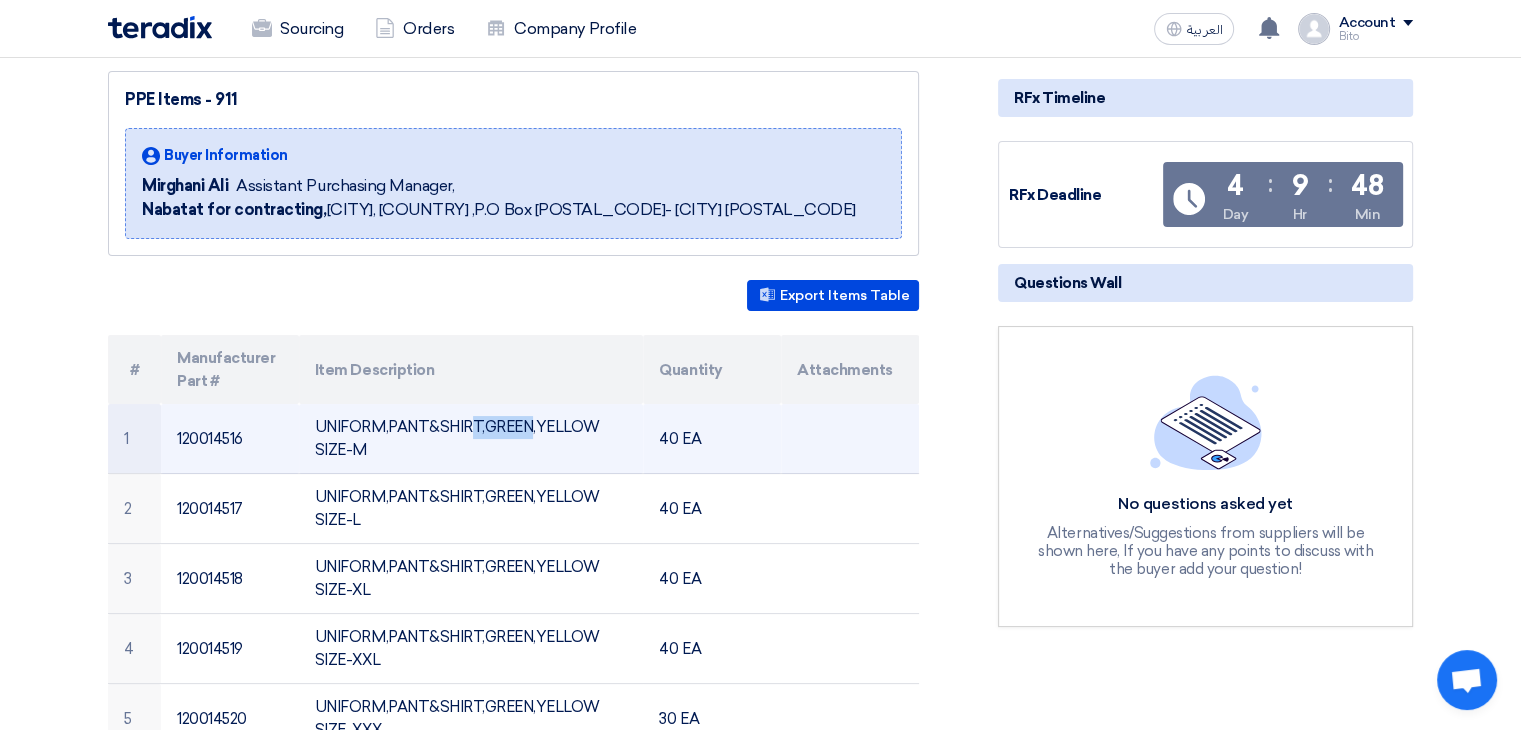 click on "UNIFORM,PANT&SHIRT,GREEN,YELLOW SIZE-M" 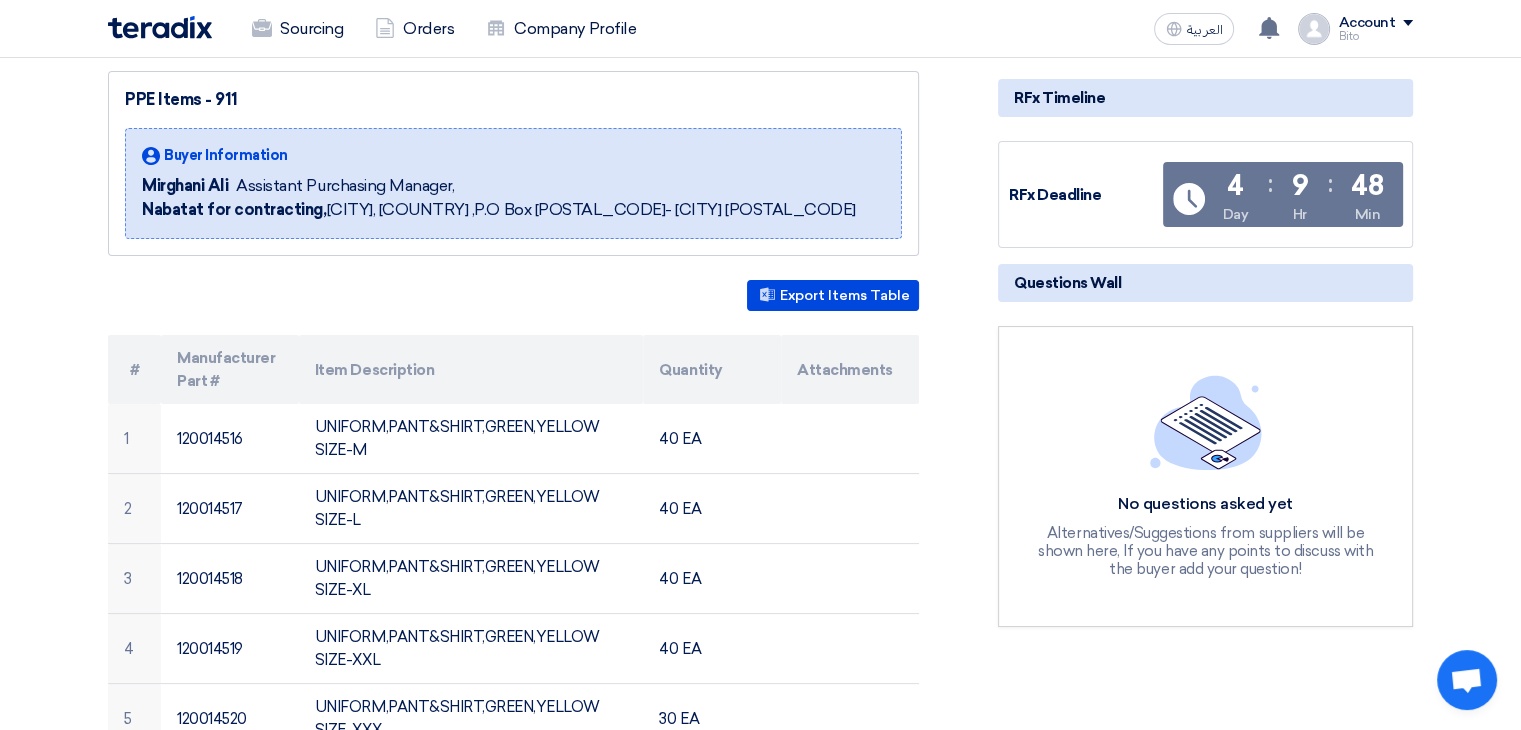 click on "Assistant Purchasing Manager," 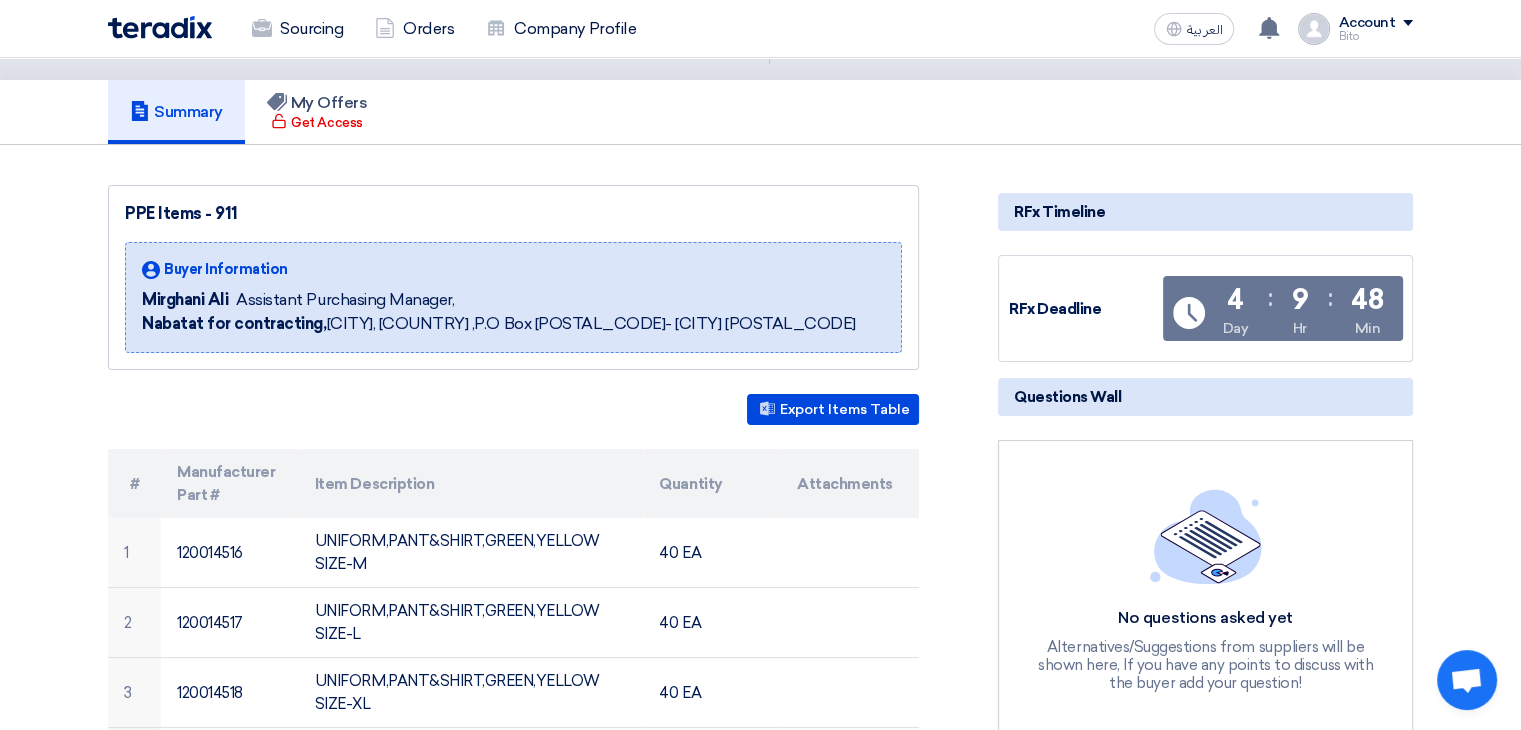 scroll, scrollTop: 0, scrollLeft: 0, axis: both 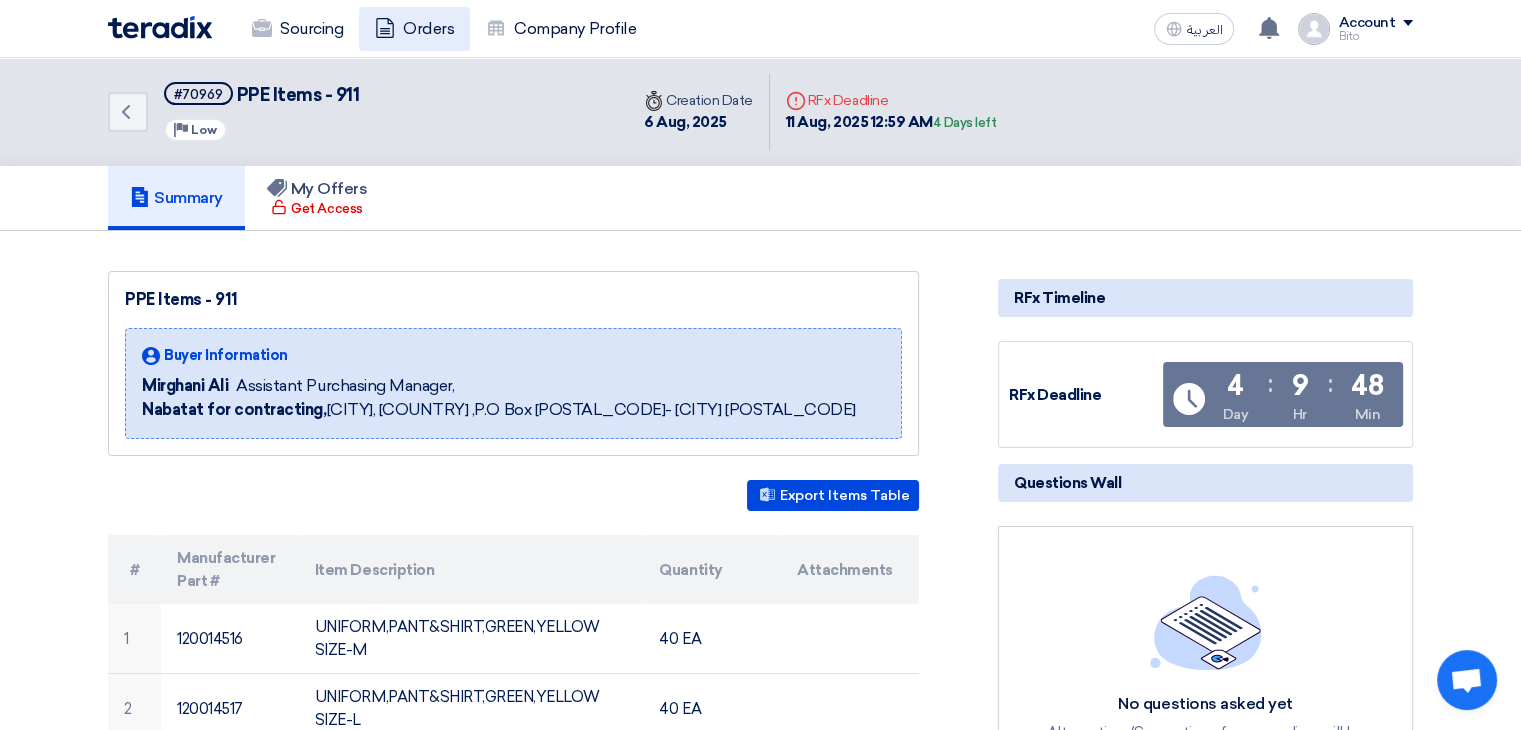 click on "Orders" 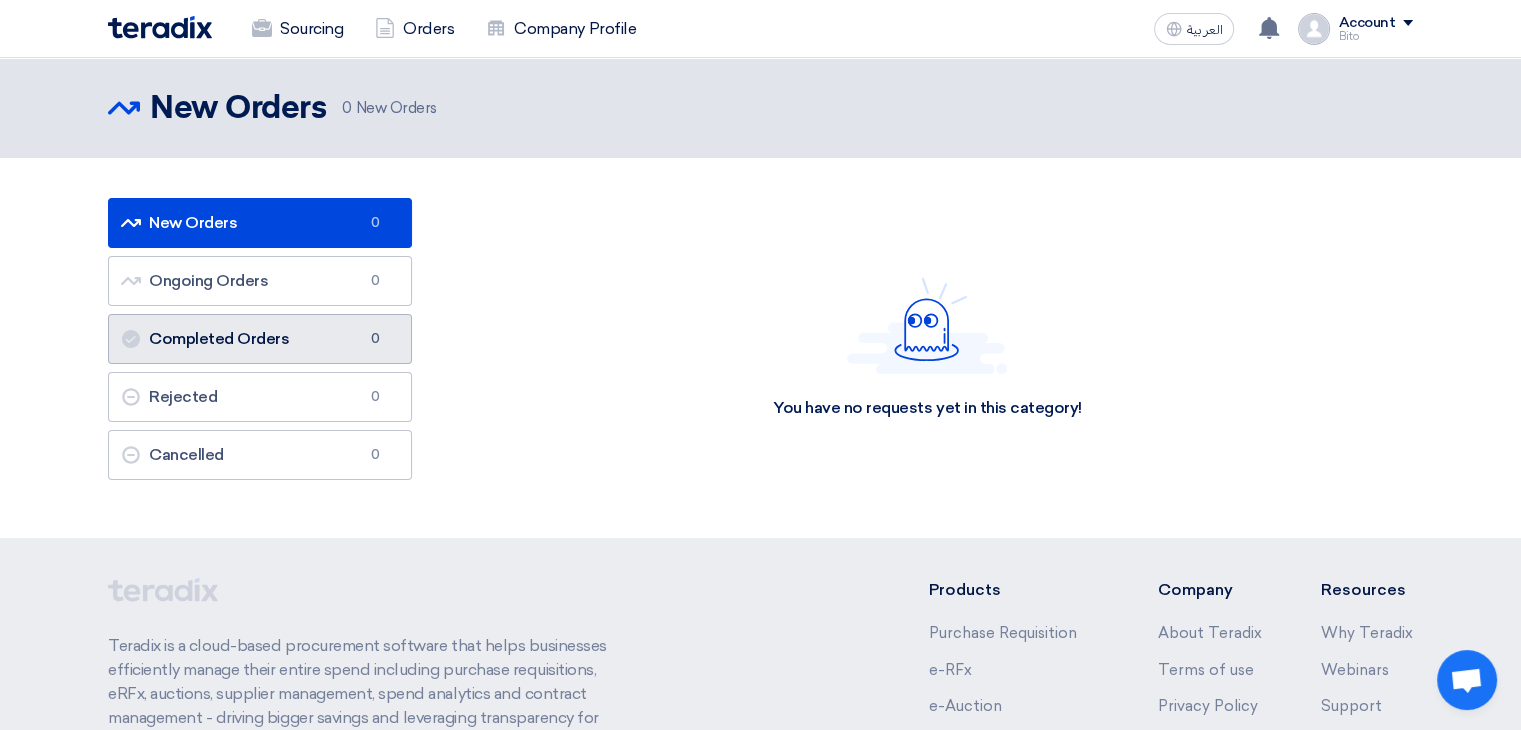 click on "Completed Orders
Completed Orders
0" 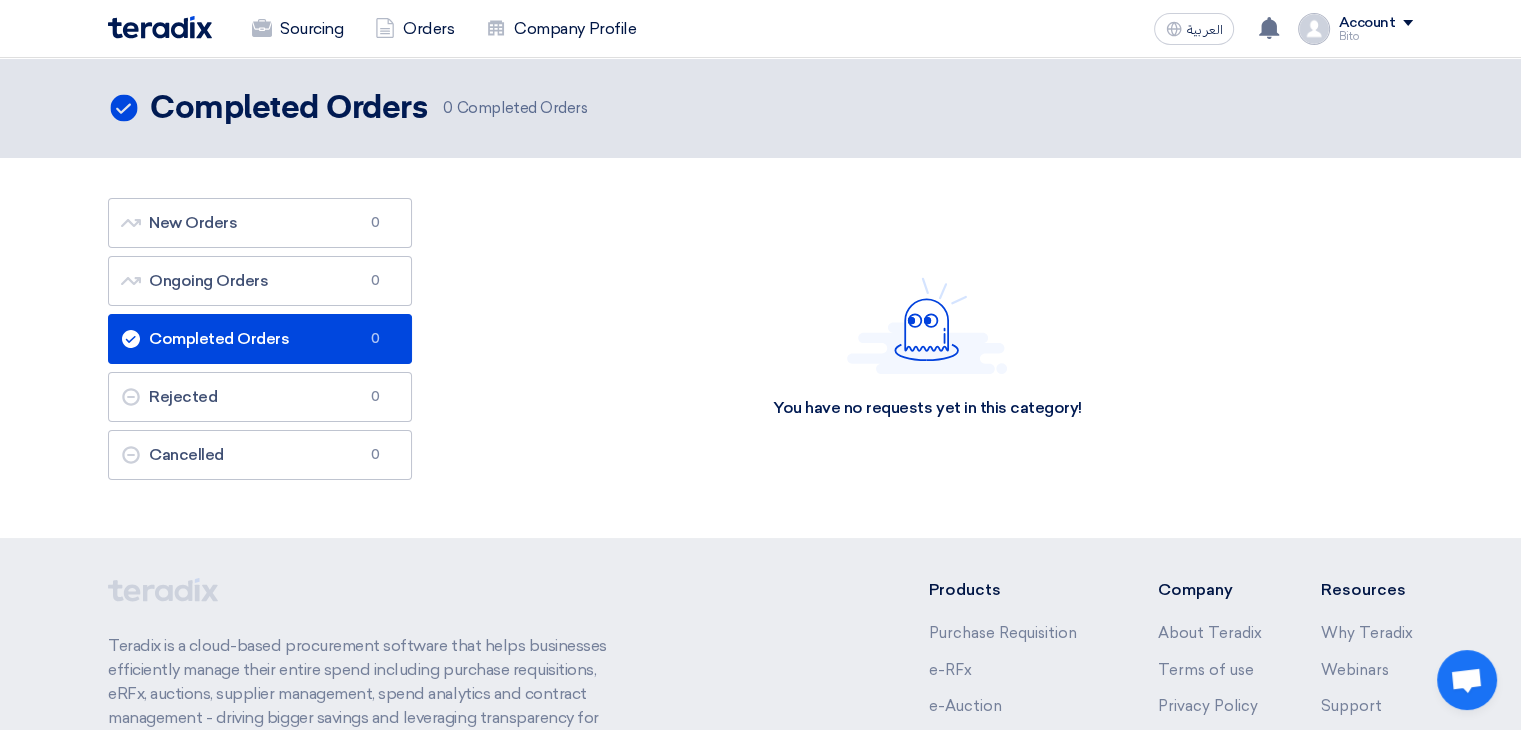 click on "Completed Orders
Completed Orders
0
Completed Orders" 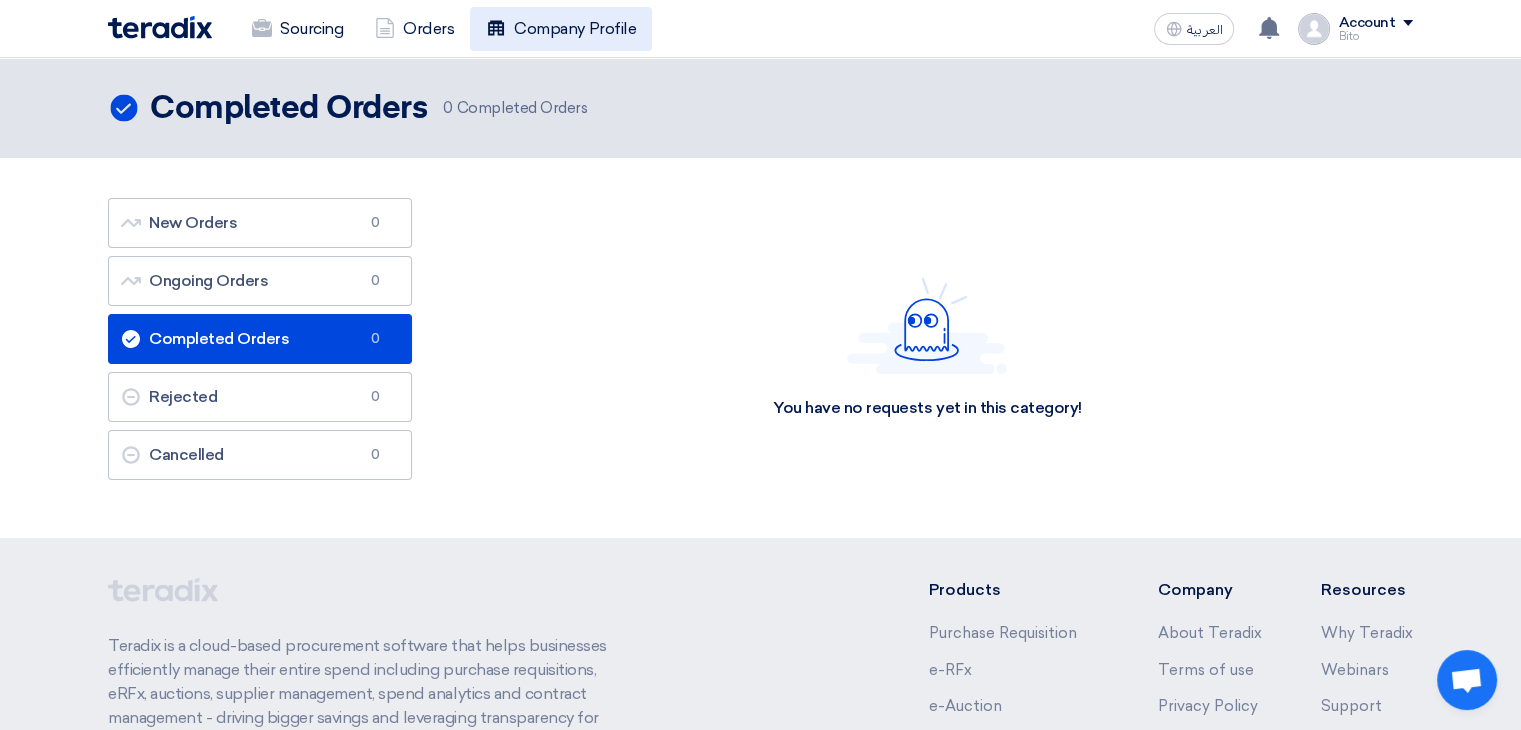 click on "Company Profile" 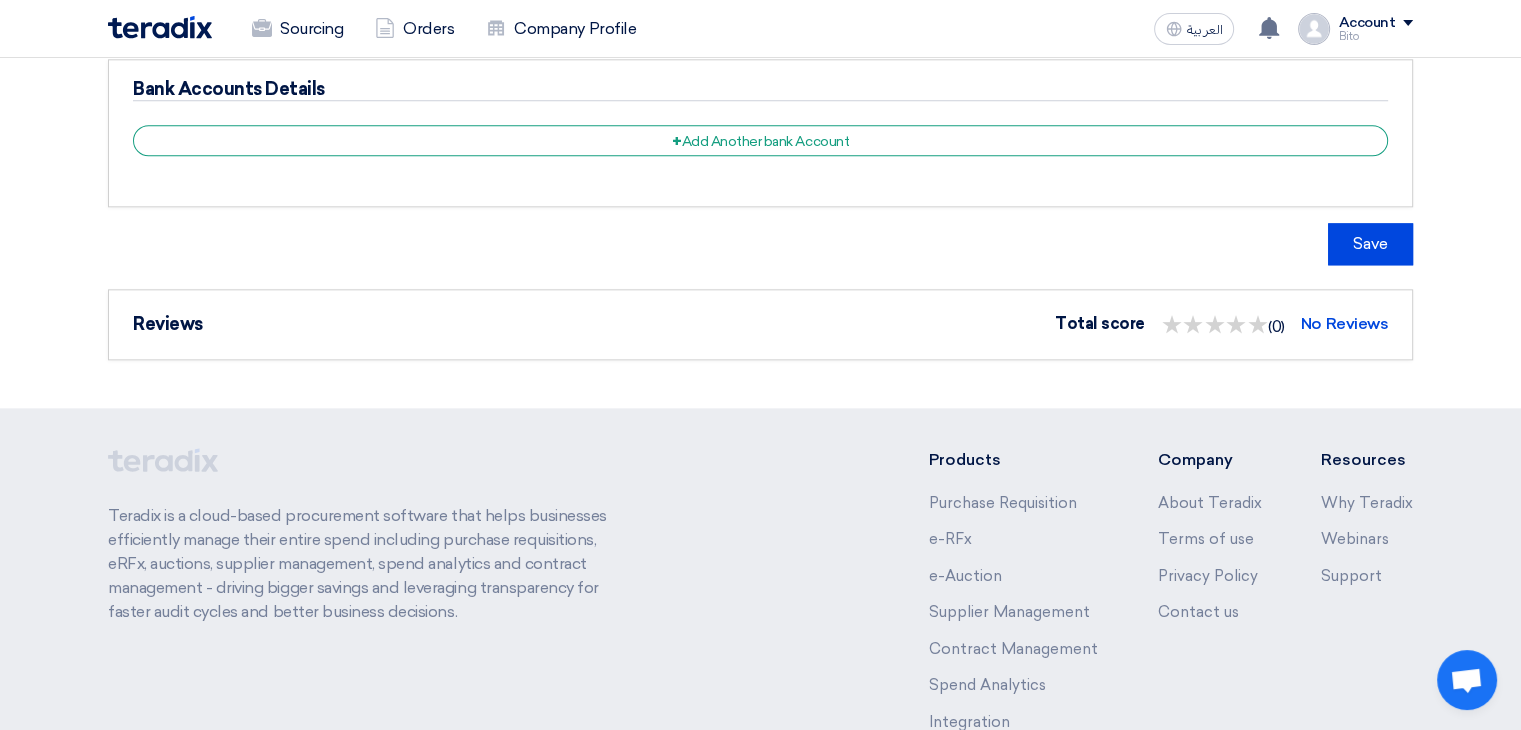 scroll, scrollTop: 2400, scrollLeft: 0, axis: vertical 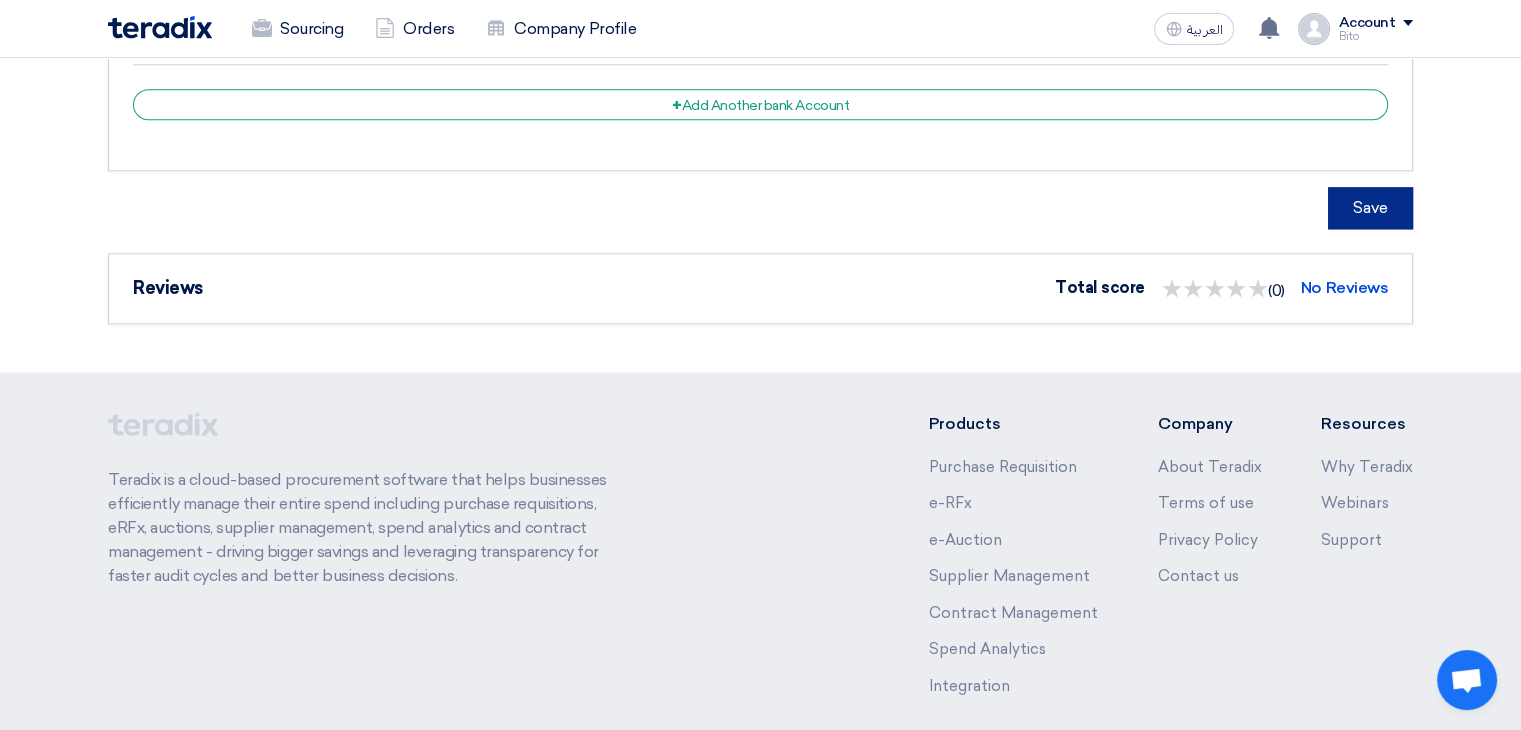 click on "Save" 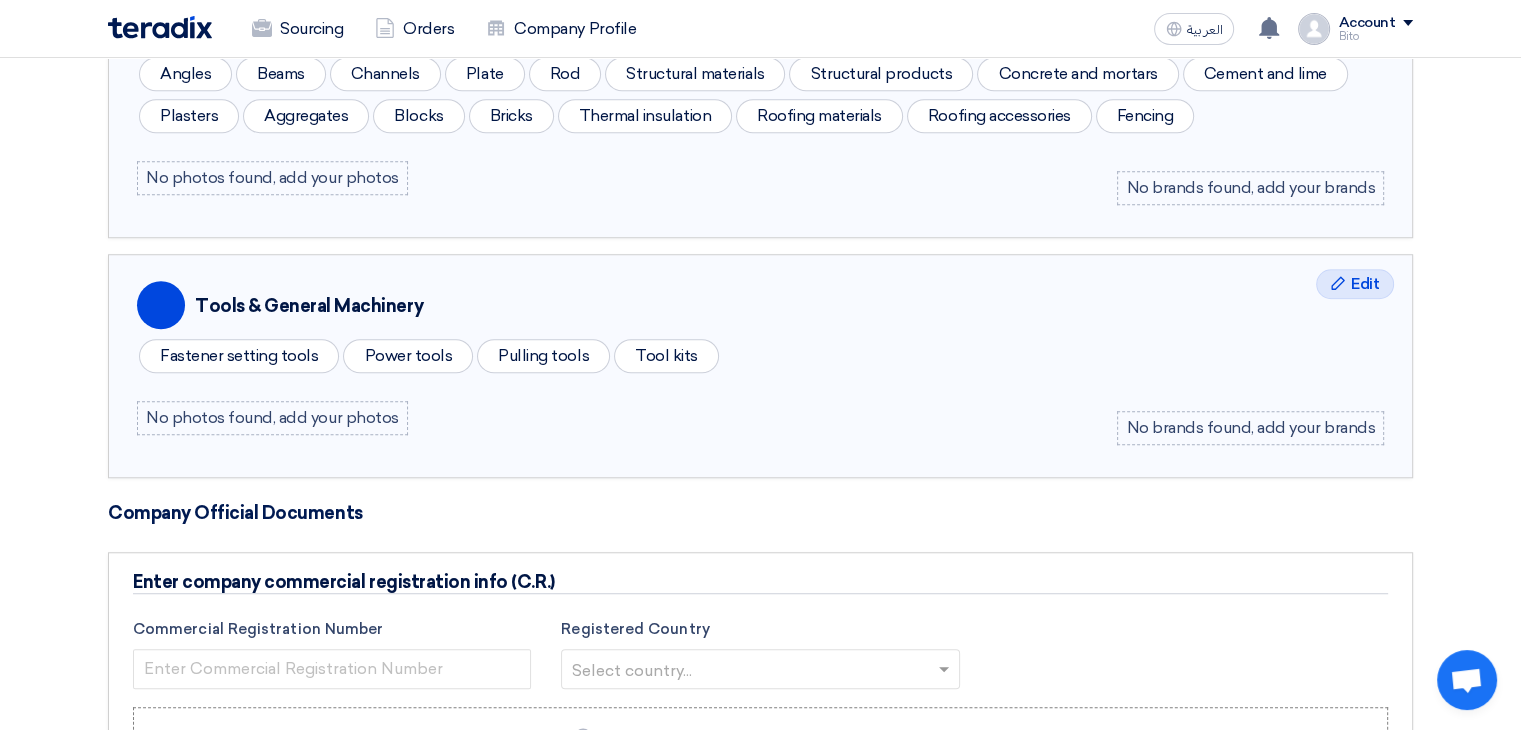 scroll, scrollTop: 1900, scrollLeft: 0, axis: vertical 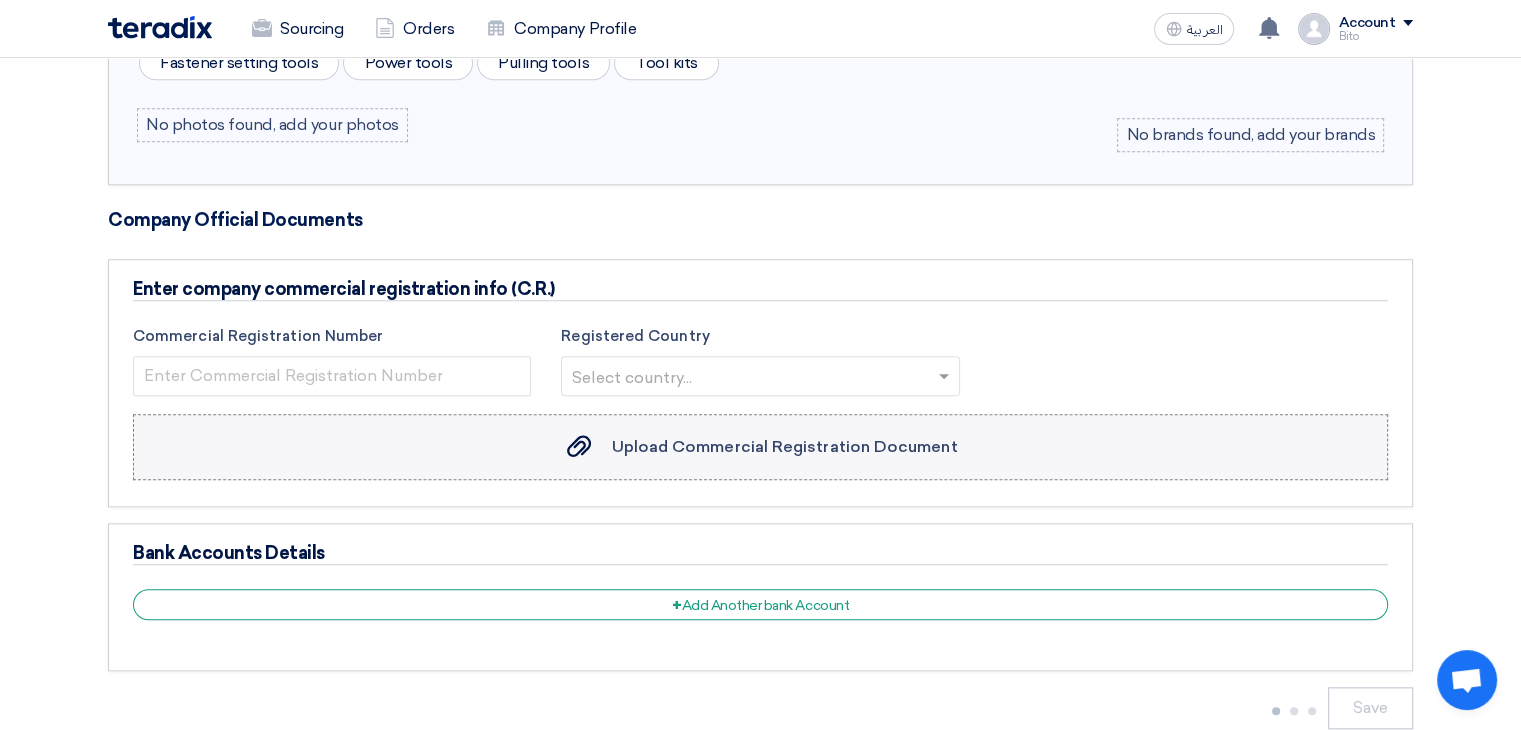 click 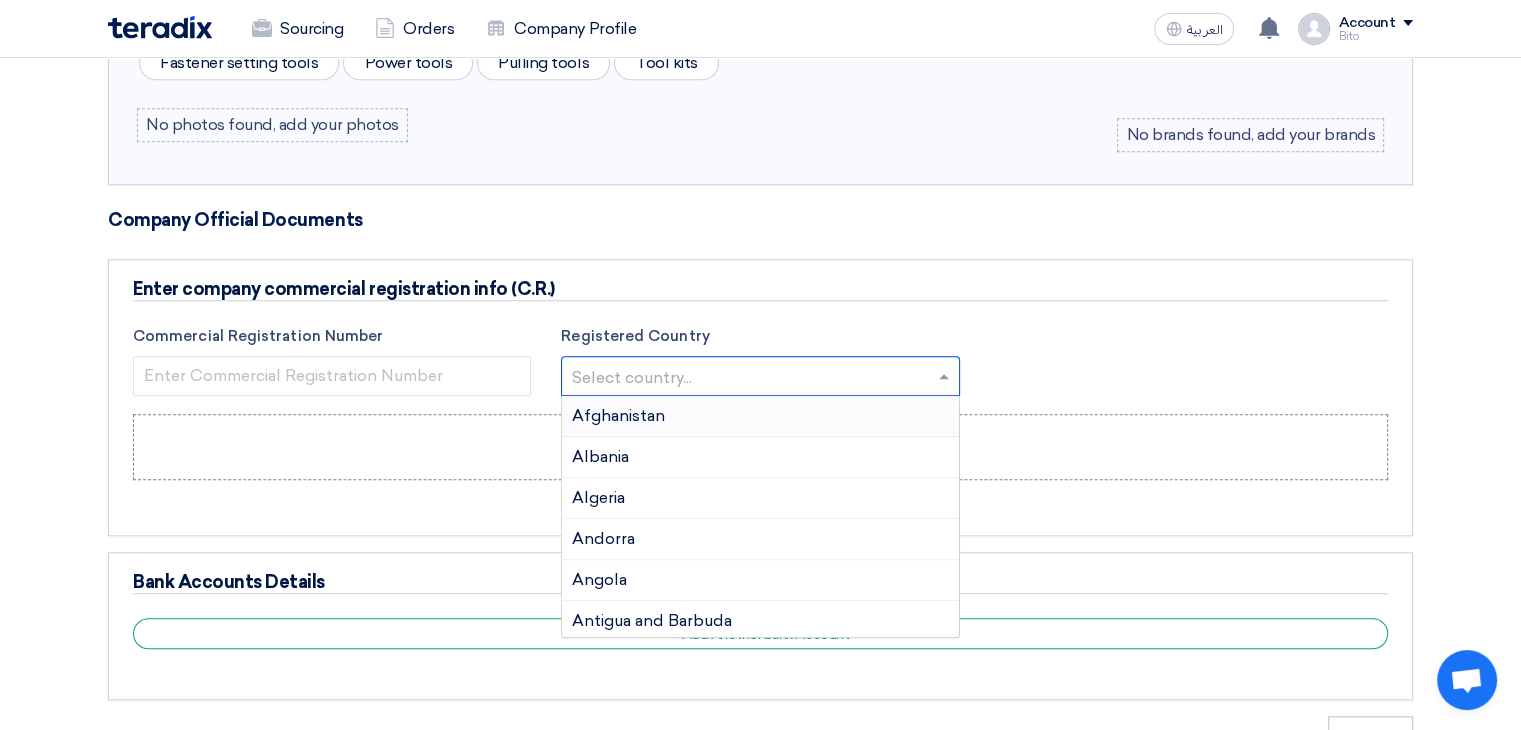 click 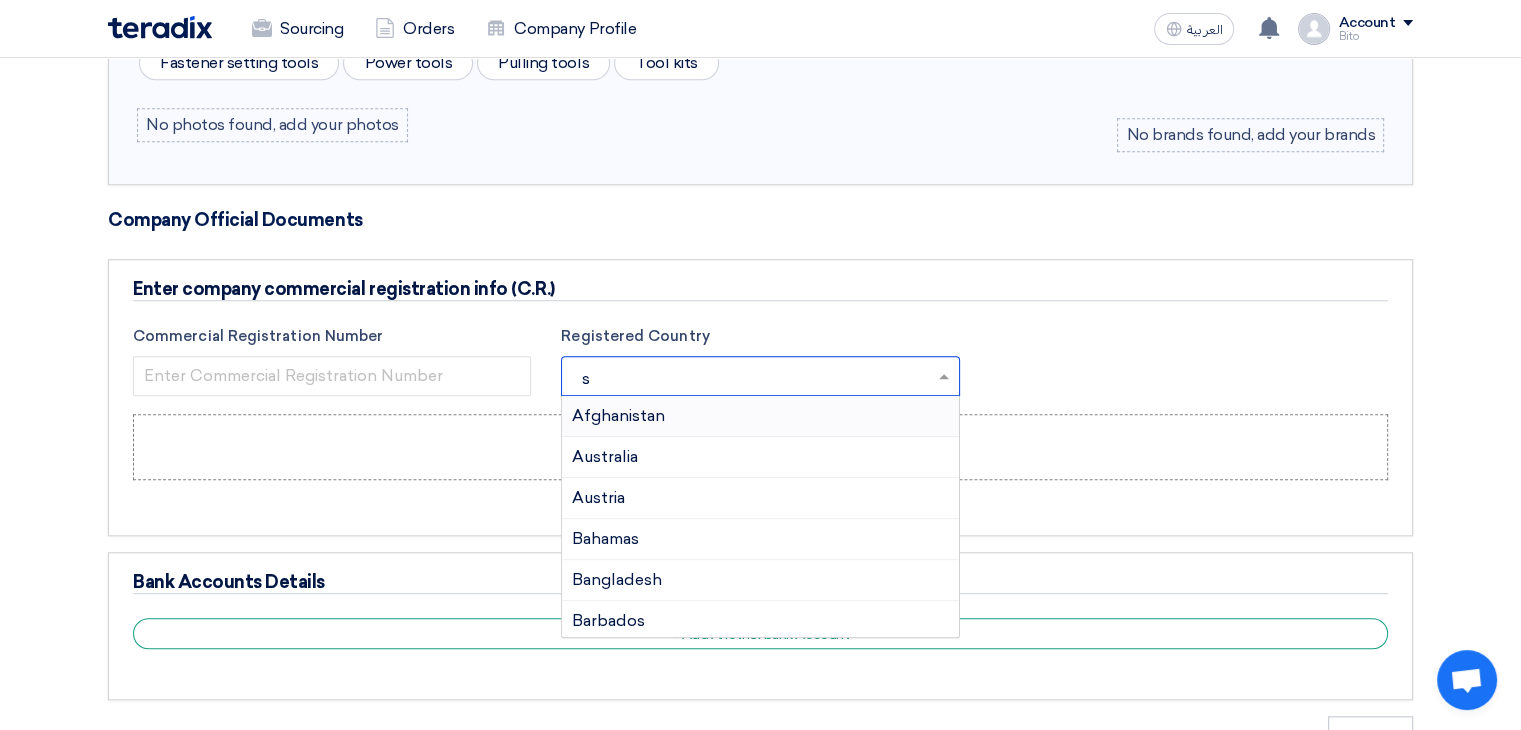 type on "sa" 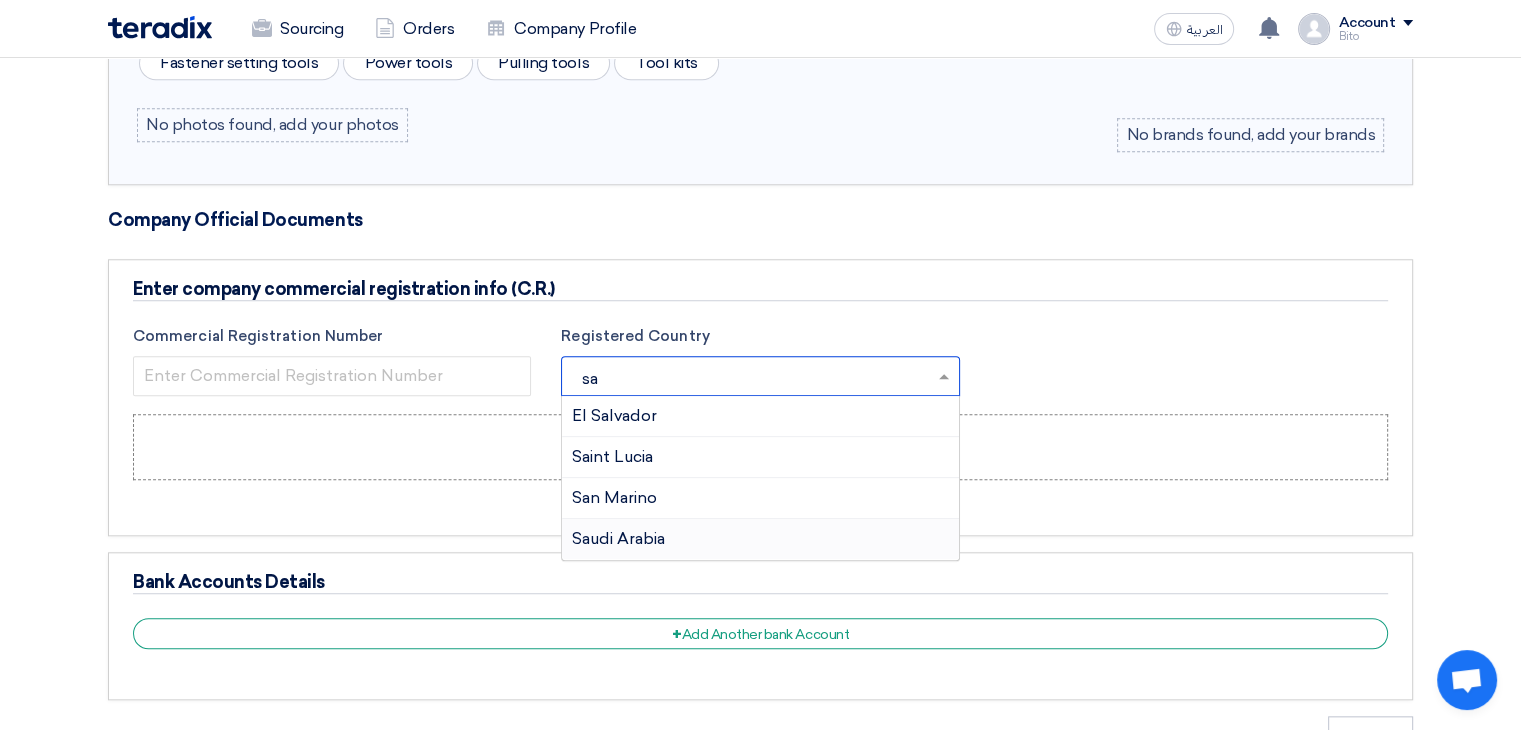 click on "Saudi Arabia" at bounding box center [760, 539] 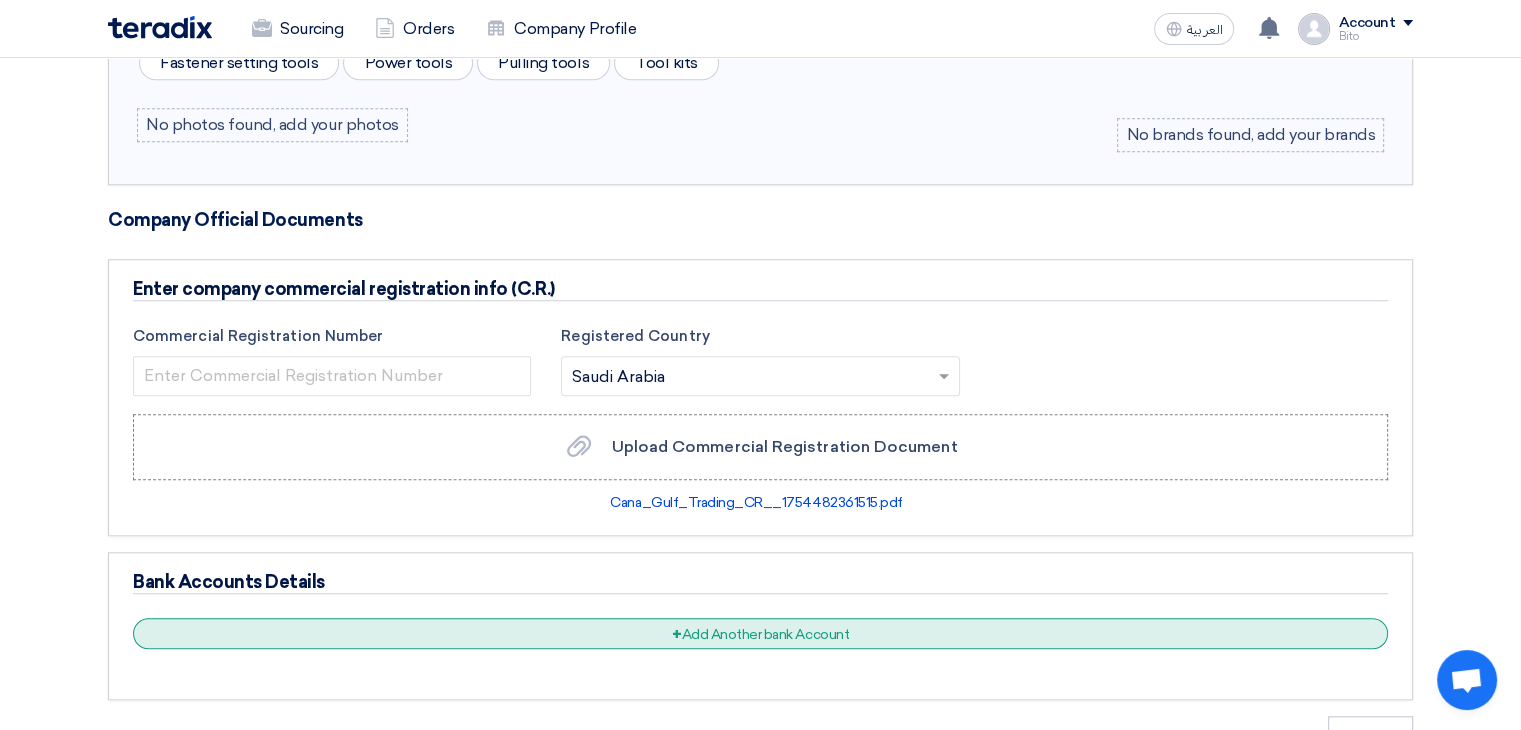 click on "+
Add Another bank Account" 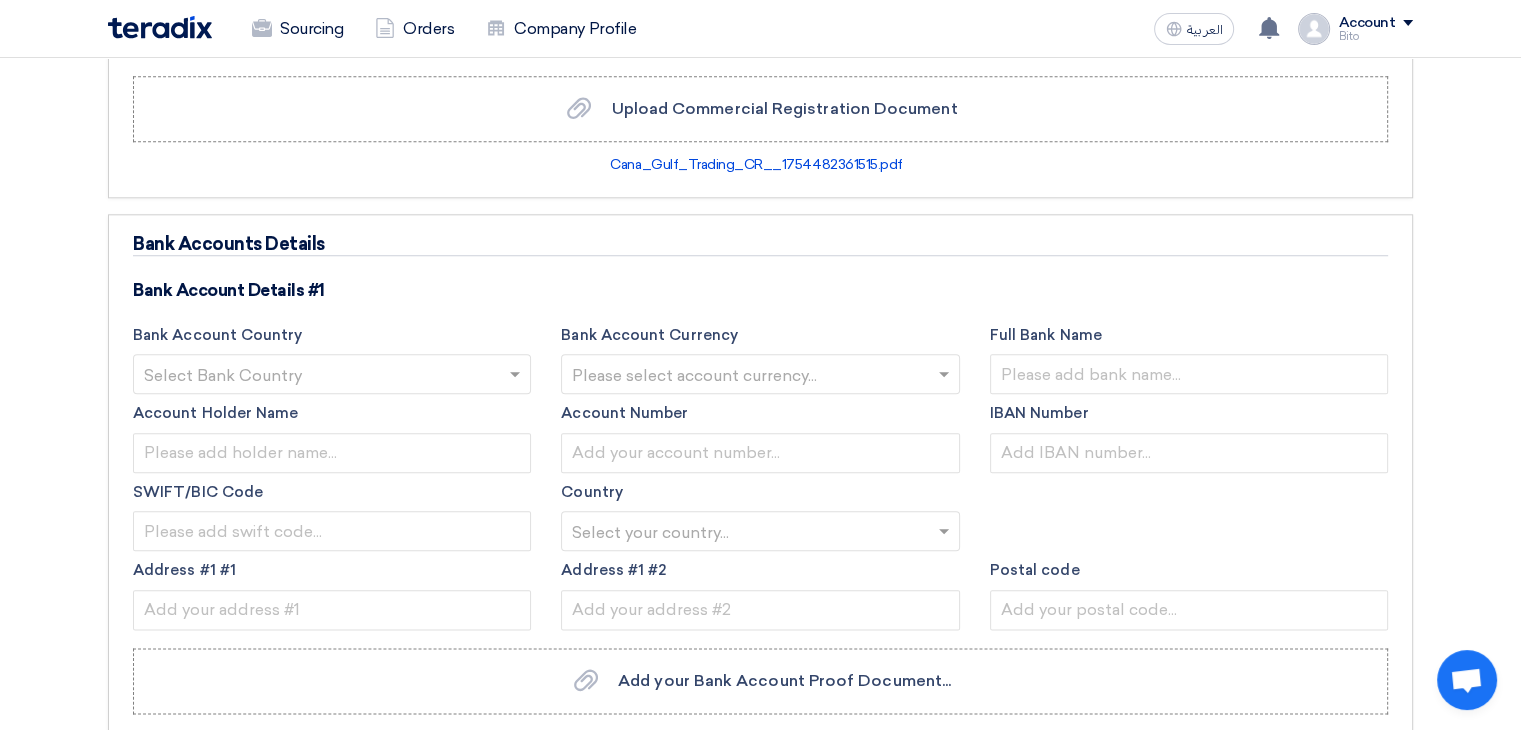 scroll, scrollTop: 2300, scrollLeft: 0, axis: vertical 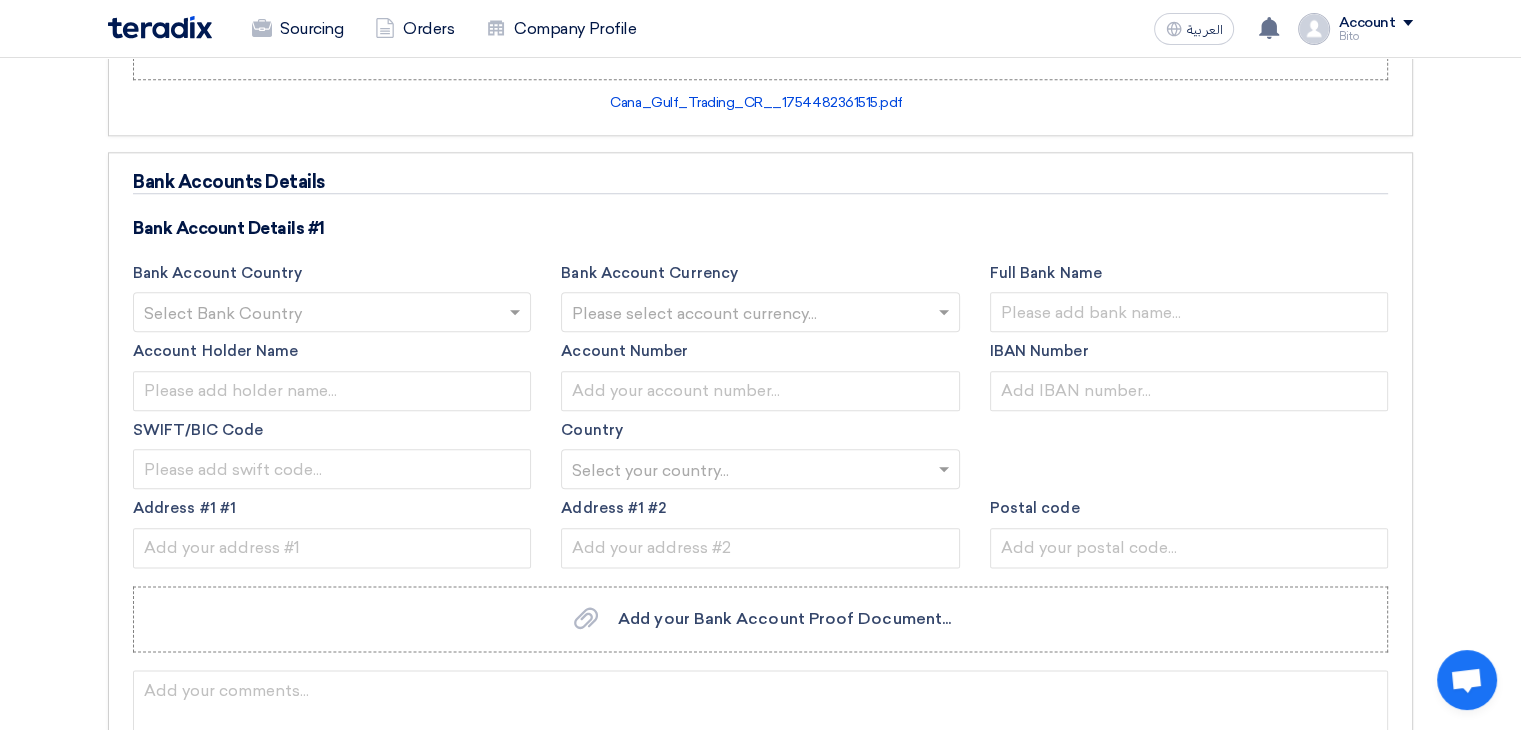 click 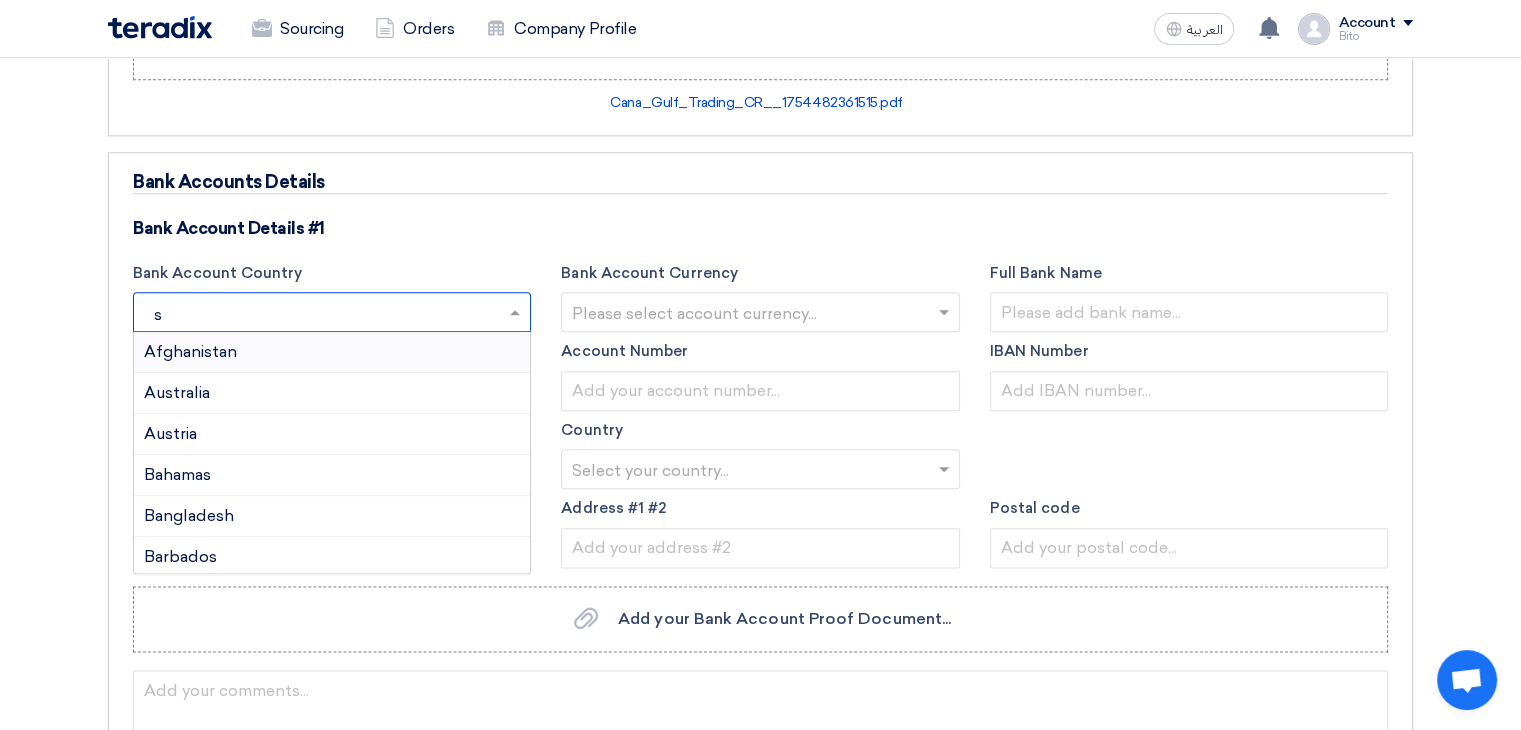 type on "sa" 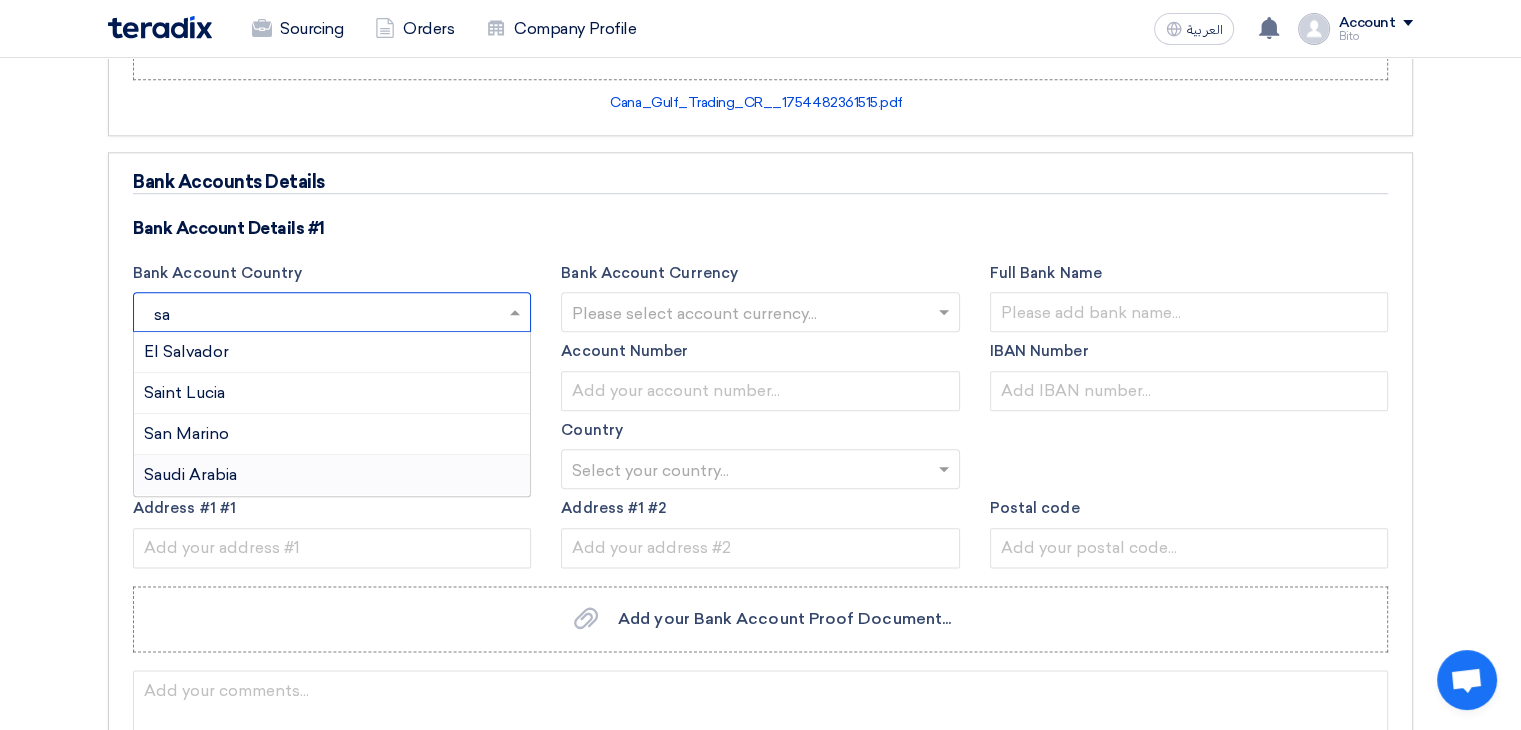 click on "Saudi Arabia" at bounding box center (332, 475) 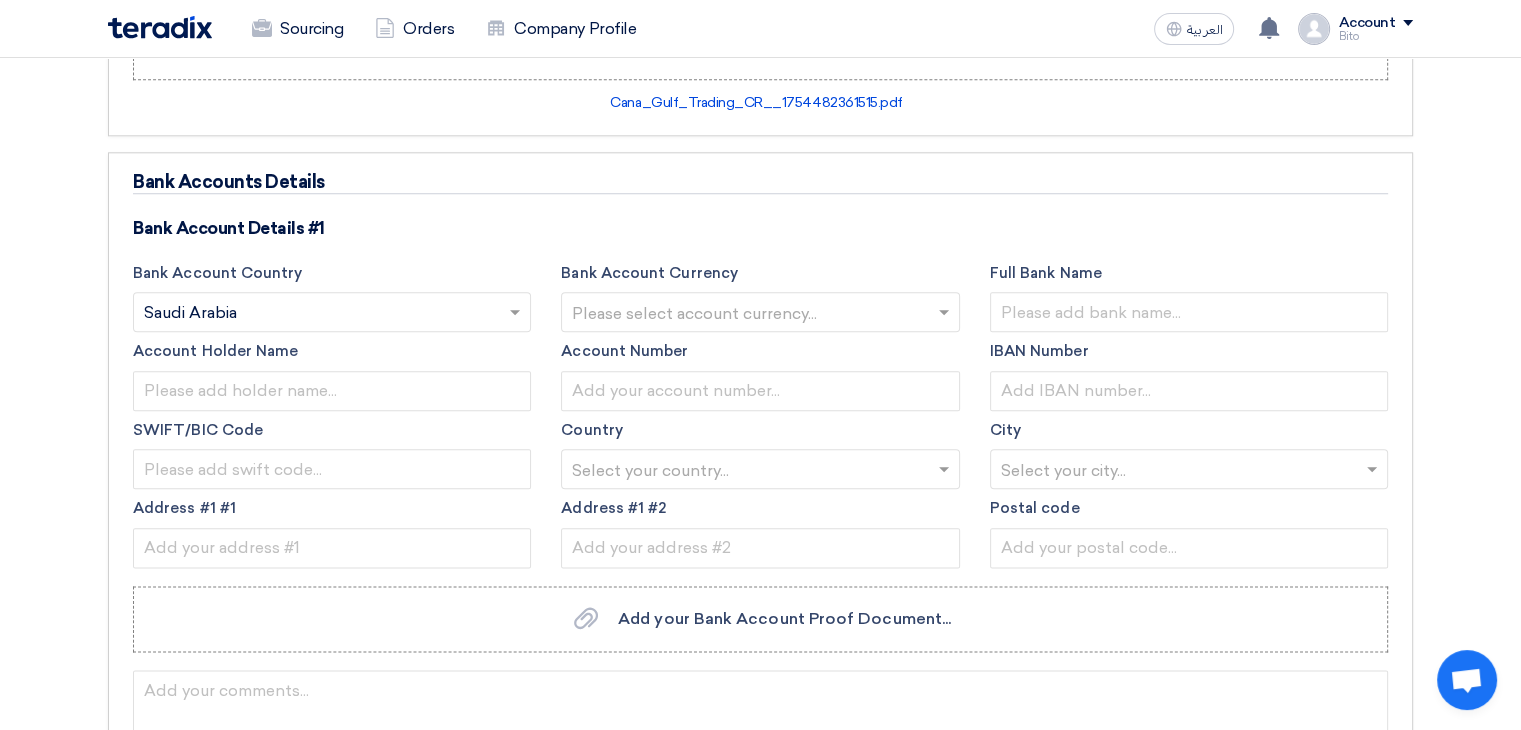 click 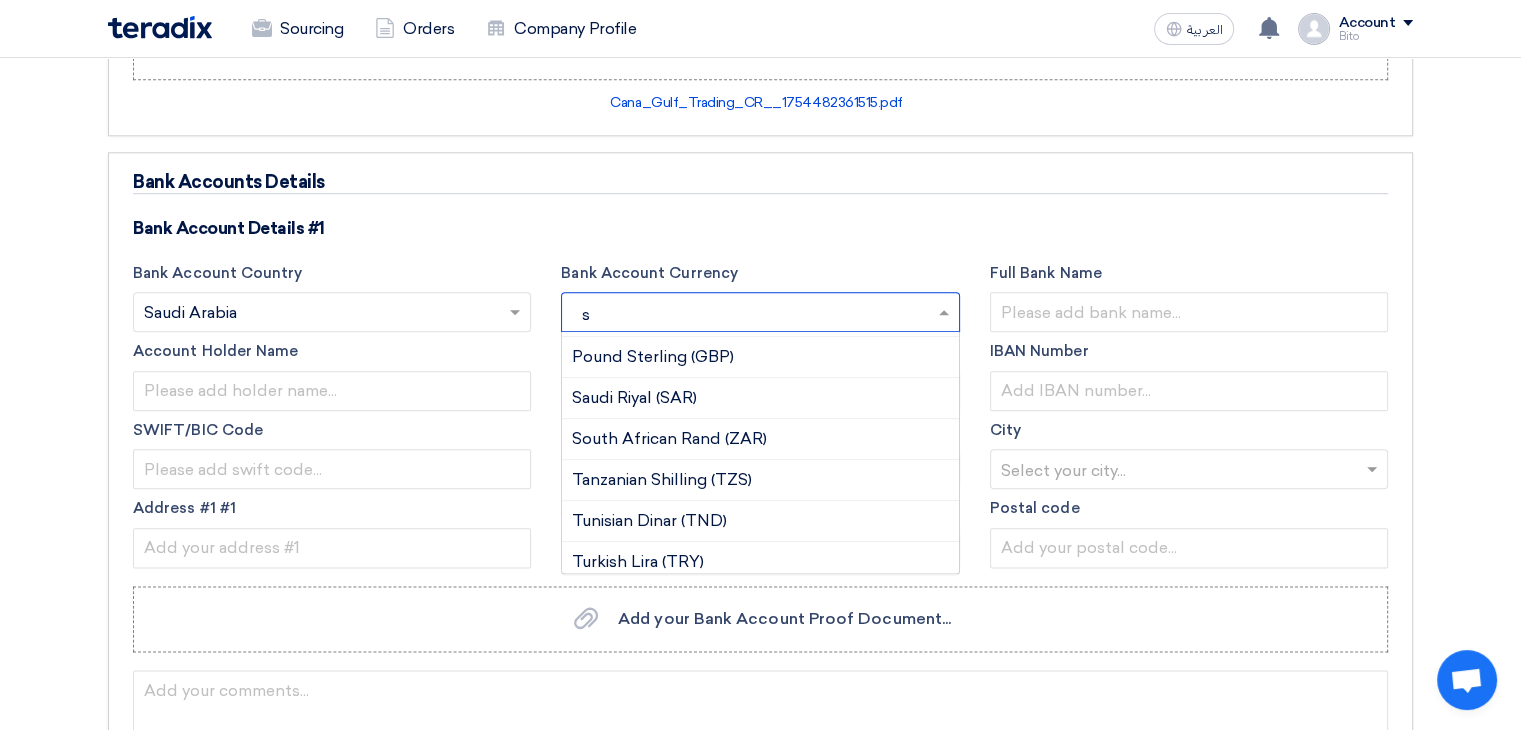 scroll, scrollTop: 0, scrollLeft: 0, axis: both 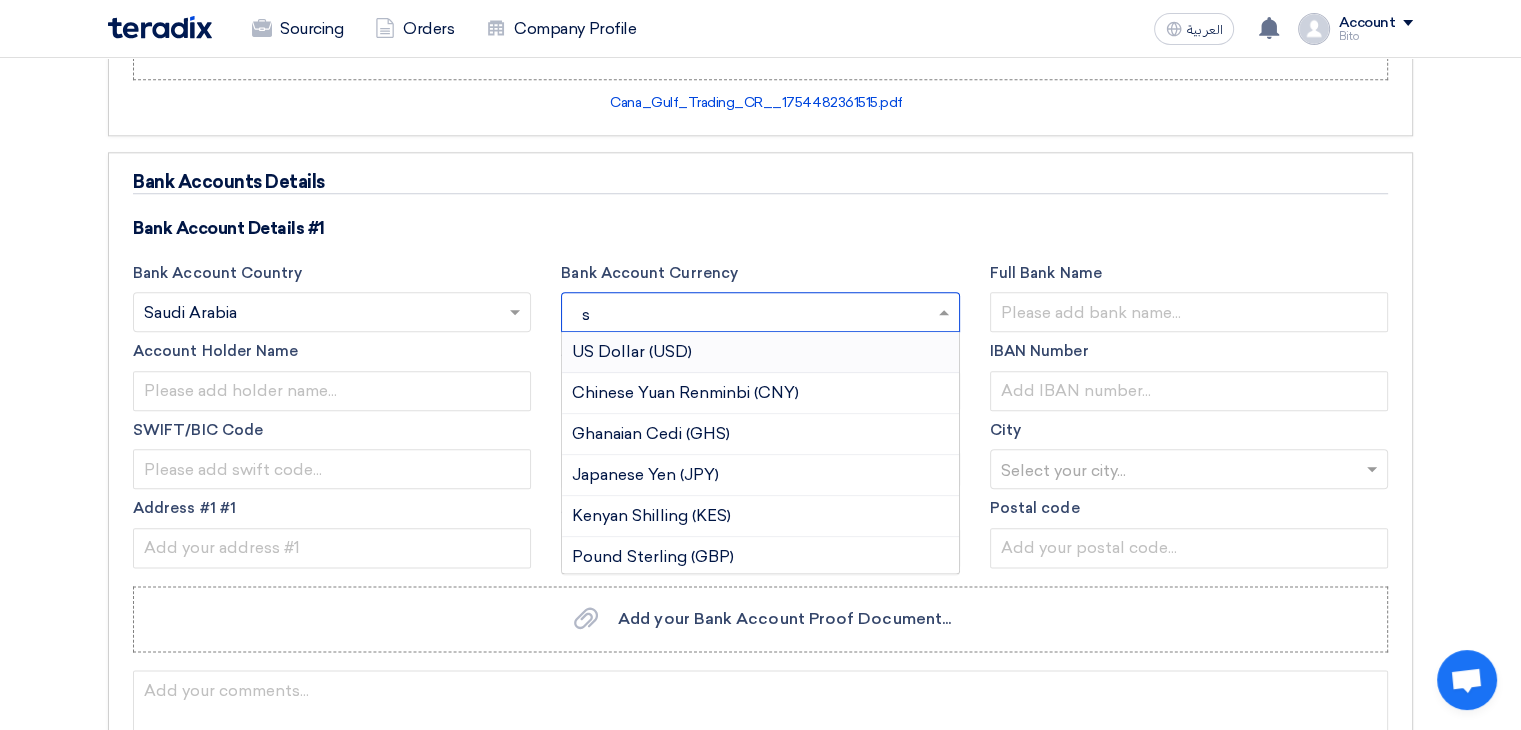 type on "sa" 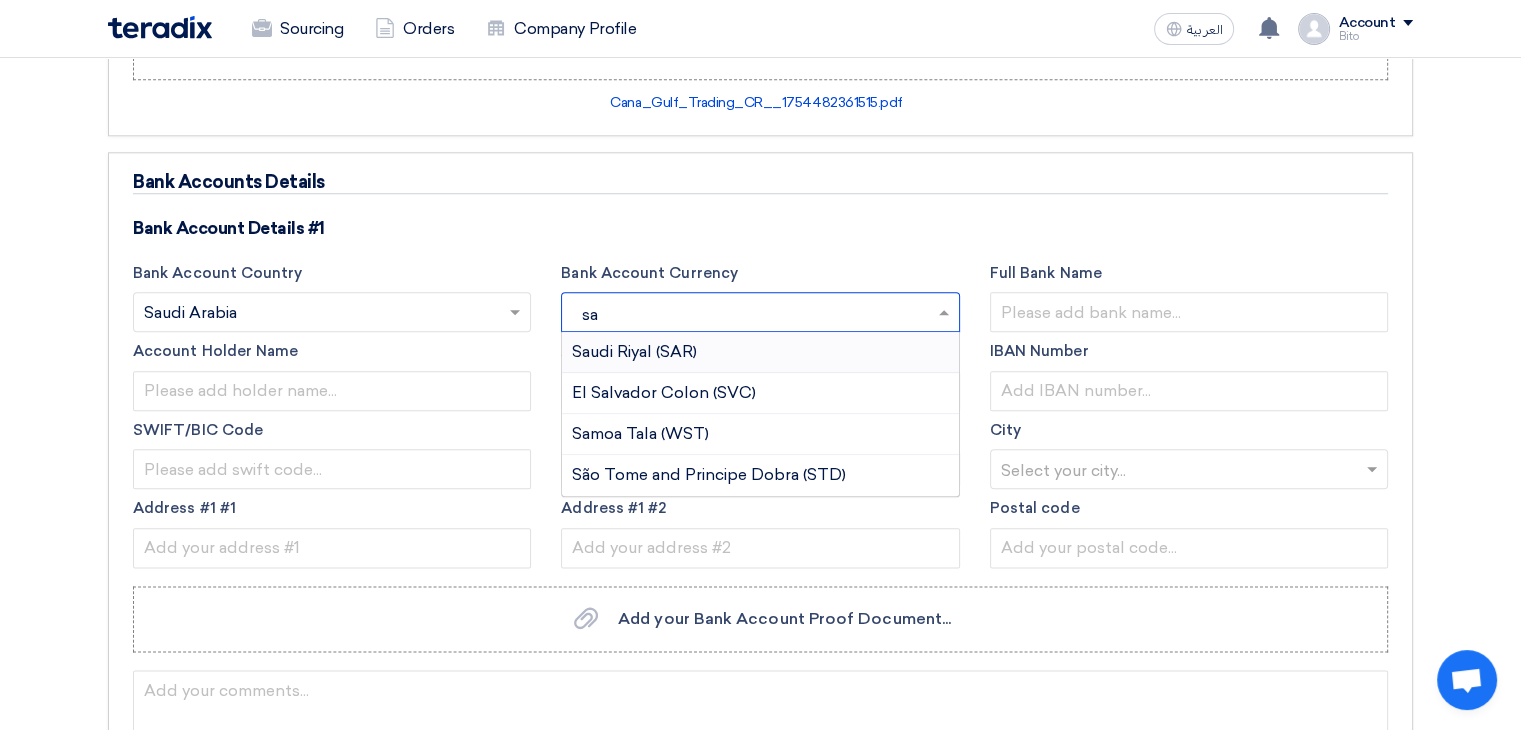 click on "Saudi Riyal (SAR)" at bounding box center [760, 352] 